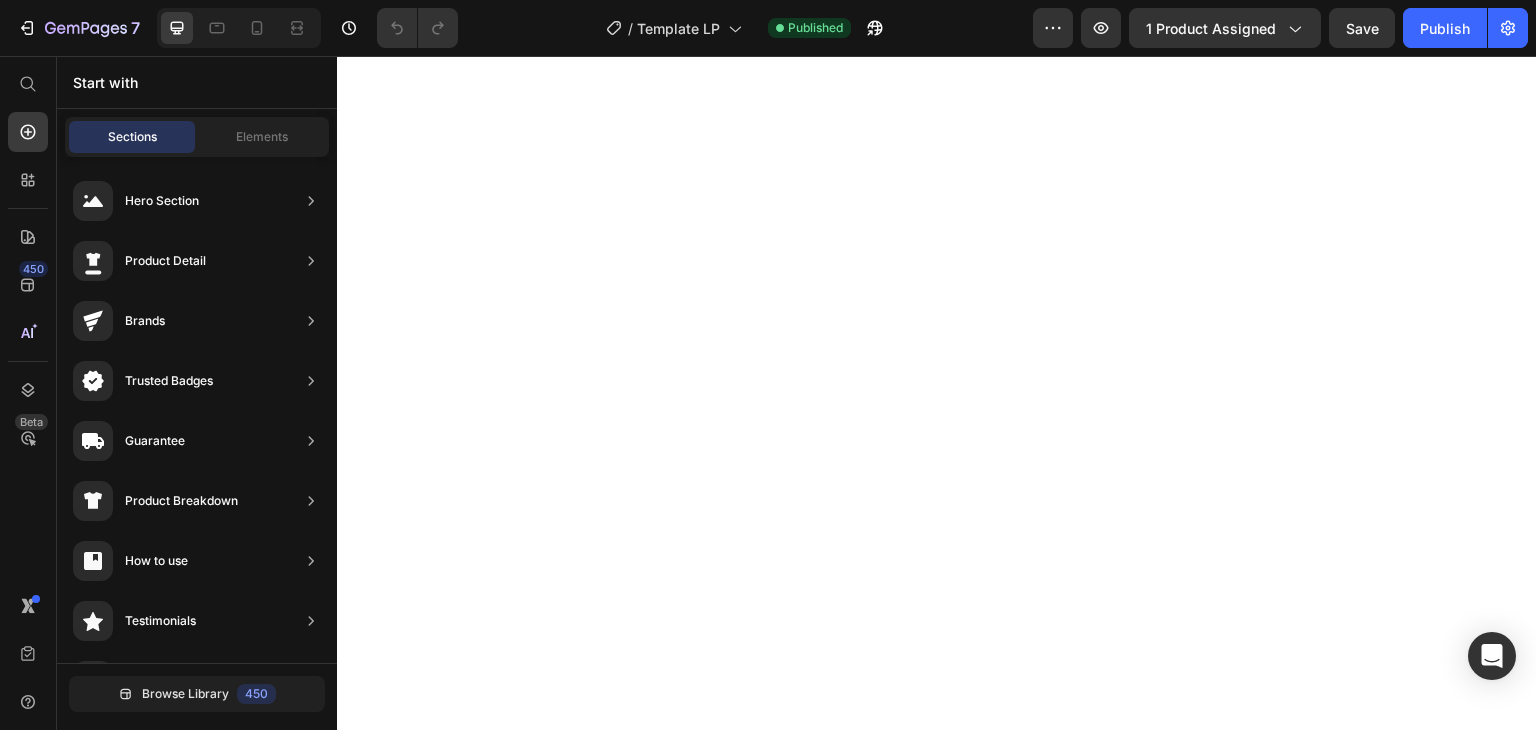 scroll, scrollTop: 0, scrollLeft: 0, axis: both 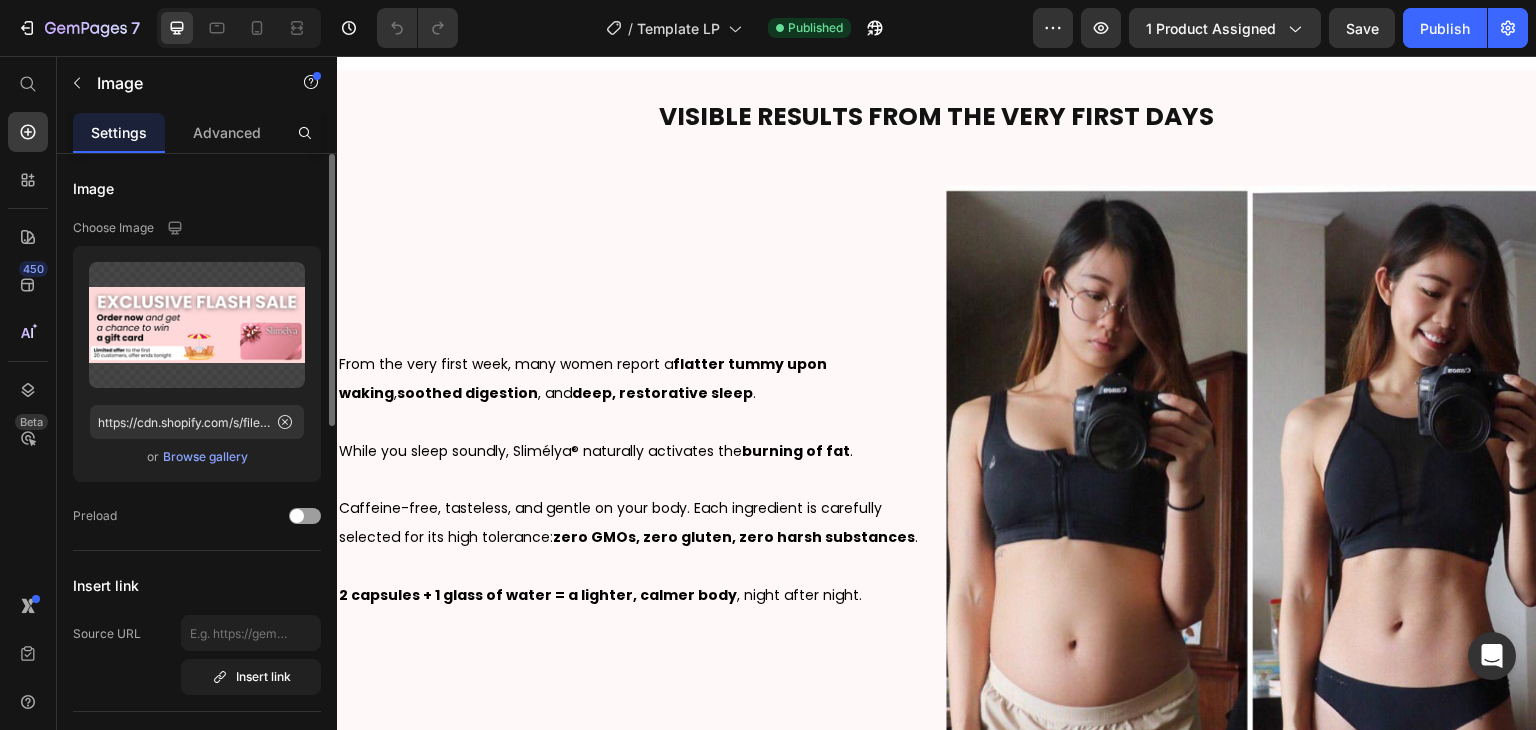 click on "Browse gallery" at bounding box center [205, 457] 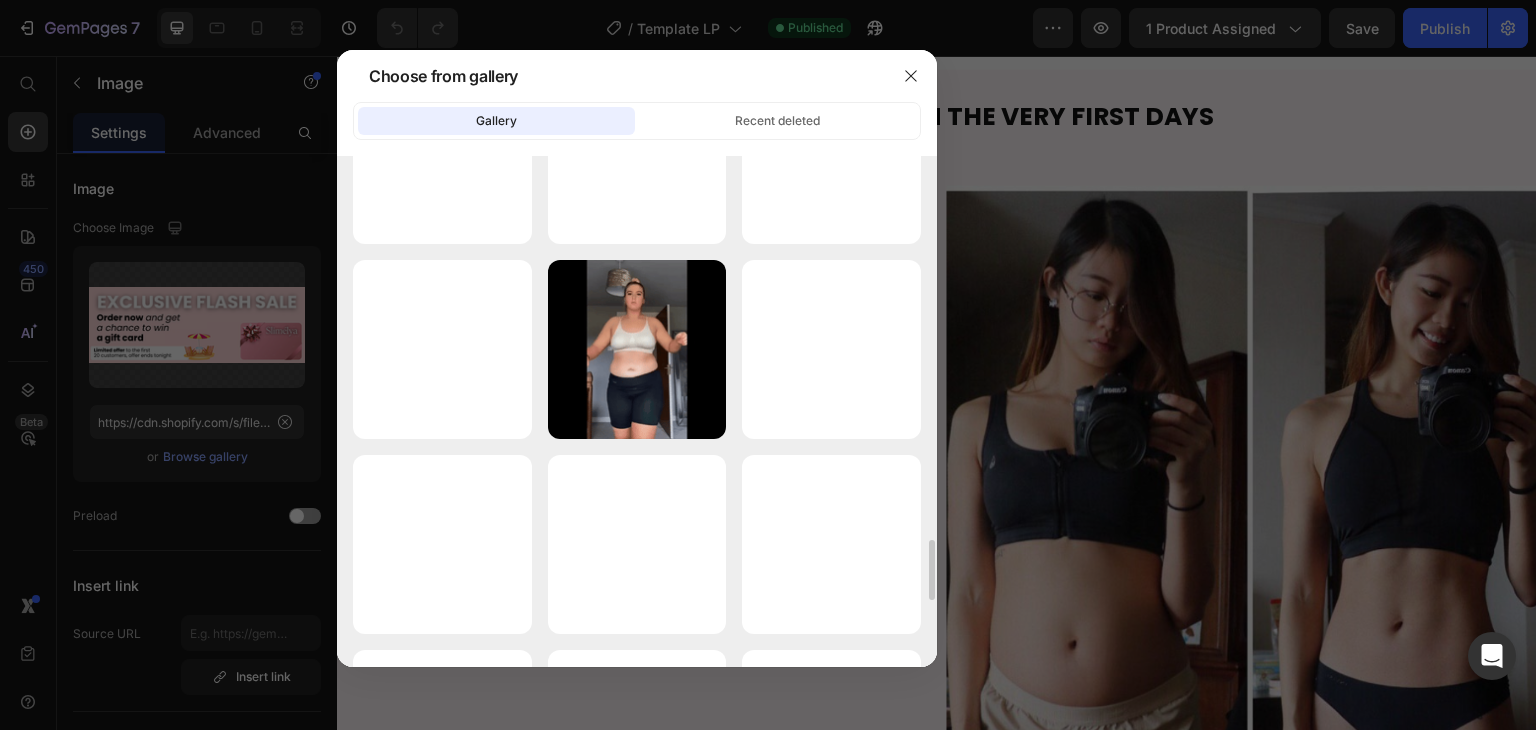scroll, scrollTop: 3223, scrollLeft: 0, axis: vertical 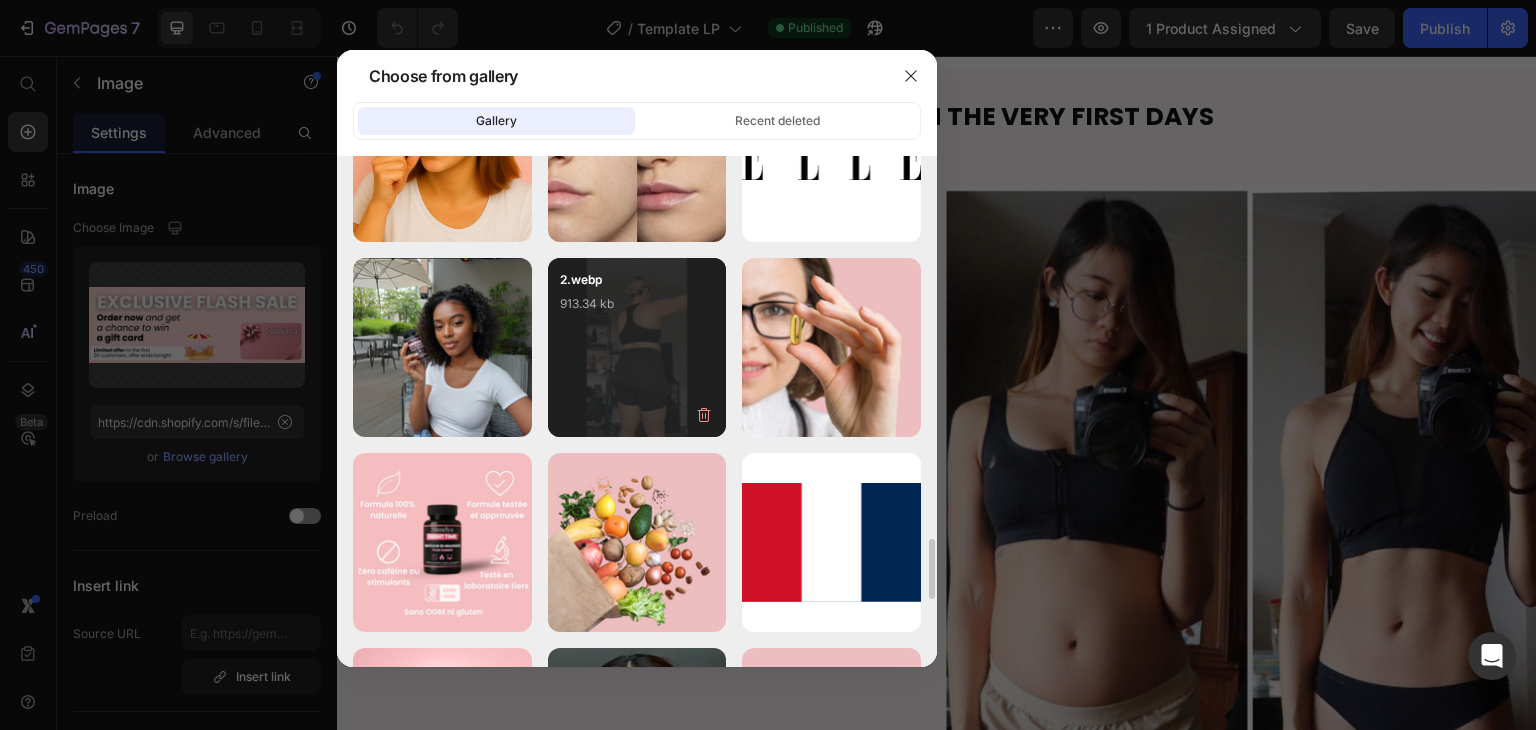 click on "2.webp 913.34 kb" at bounding box center (637, 310) 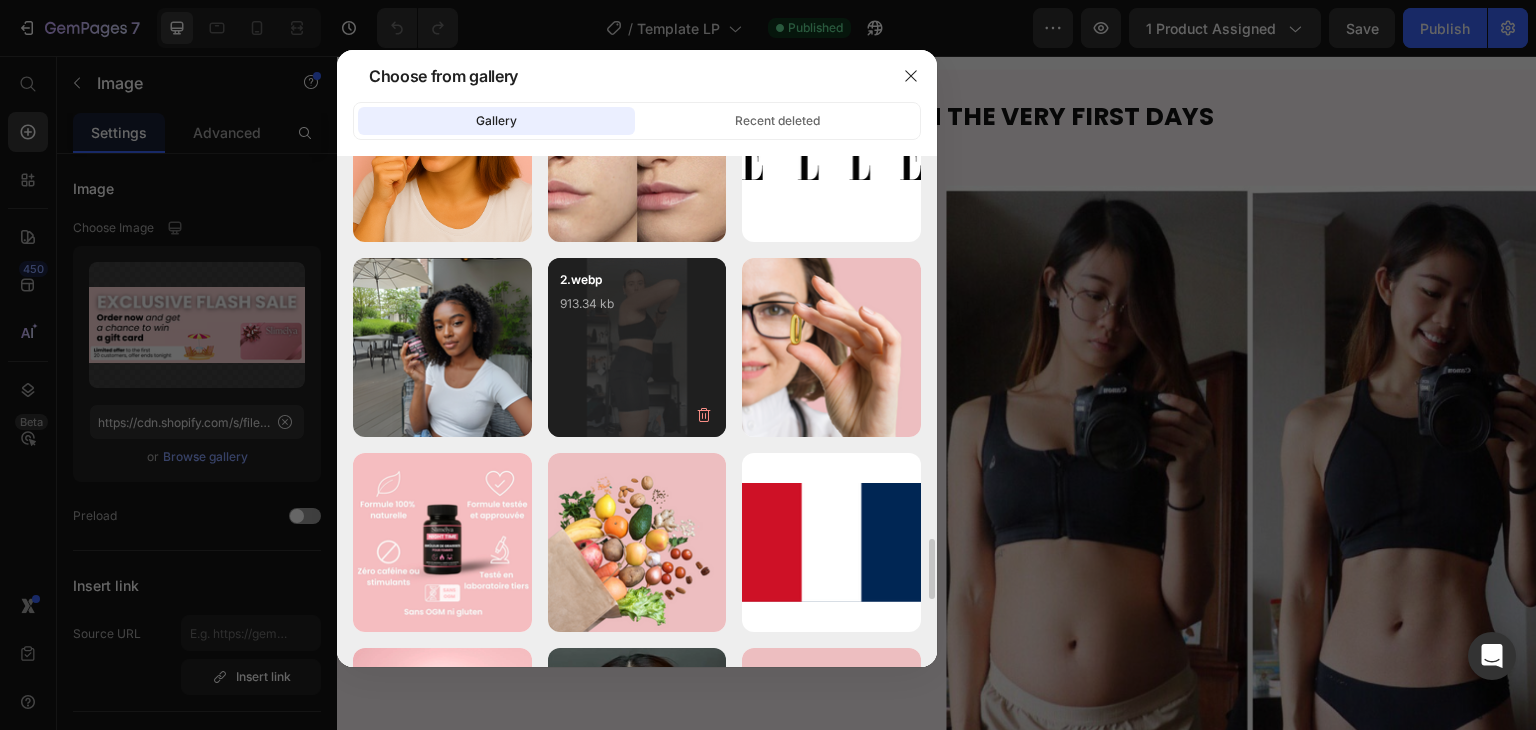 type on "https://cdn.shopify.com/s/files/1/0686/9762/0634/files/gempages_574067348726612761-2da83217-7f72-4c9f-9400-41e5db7c9dda.webp" 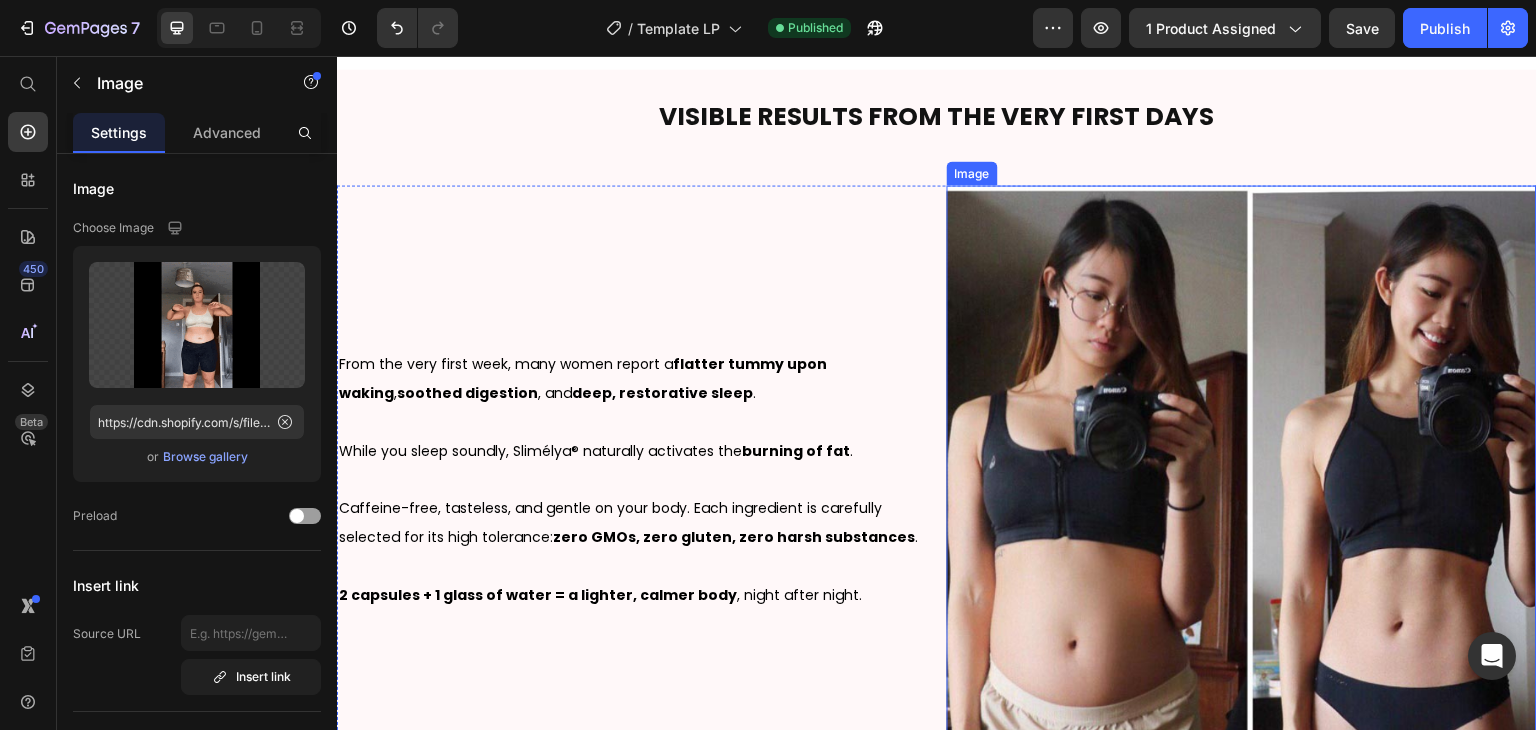 click at bounding box center [1242, 480] 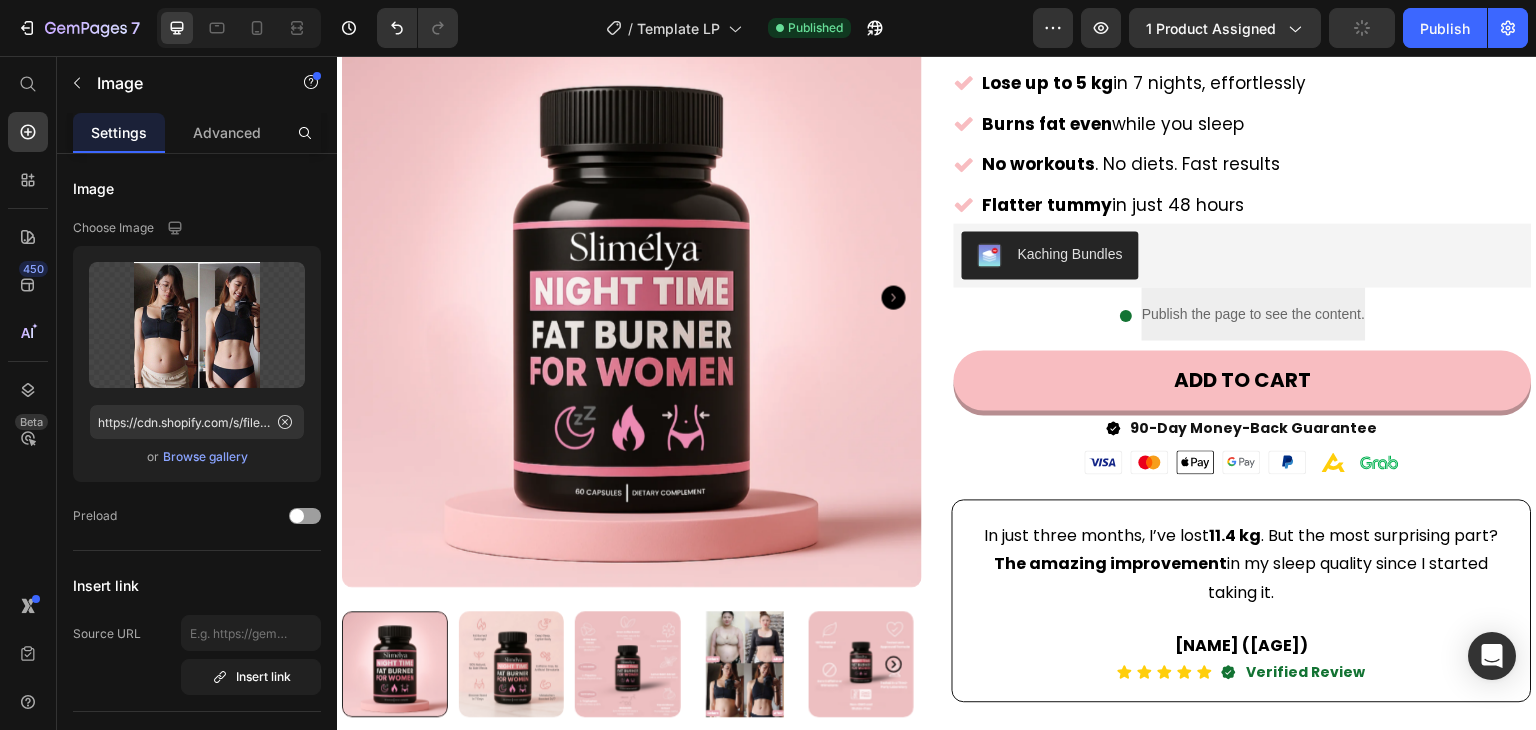 scroll, scrollTop: 0, scrollLeft: 0, axis: both 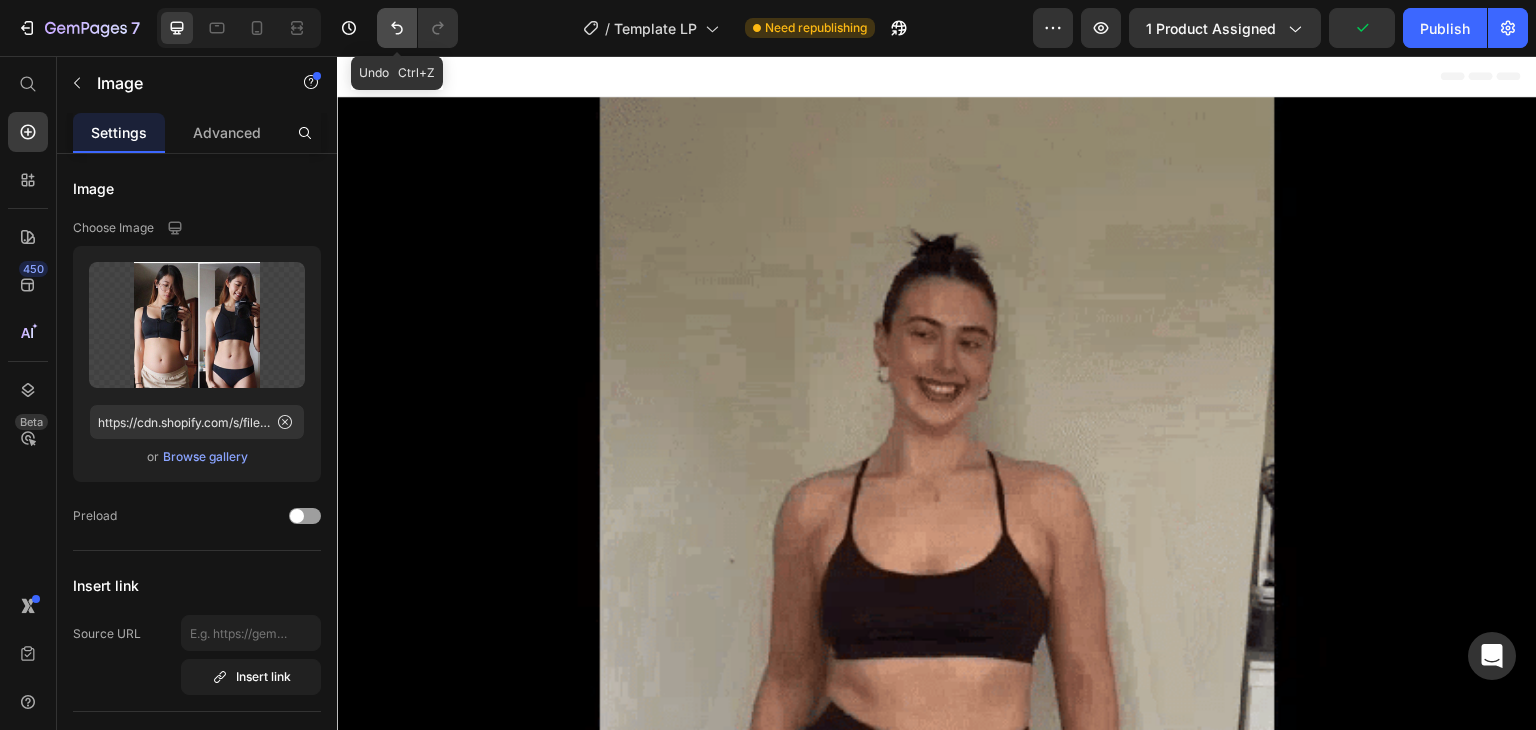 click 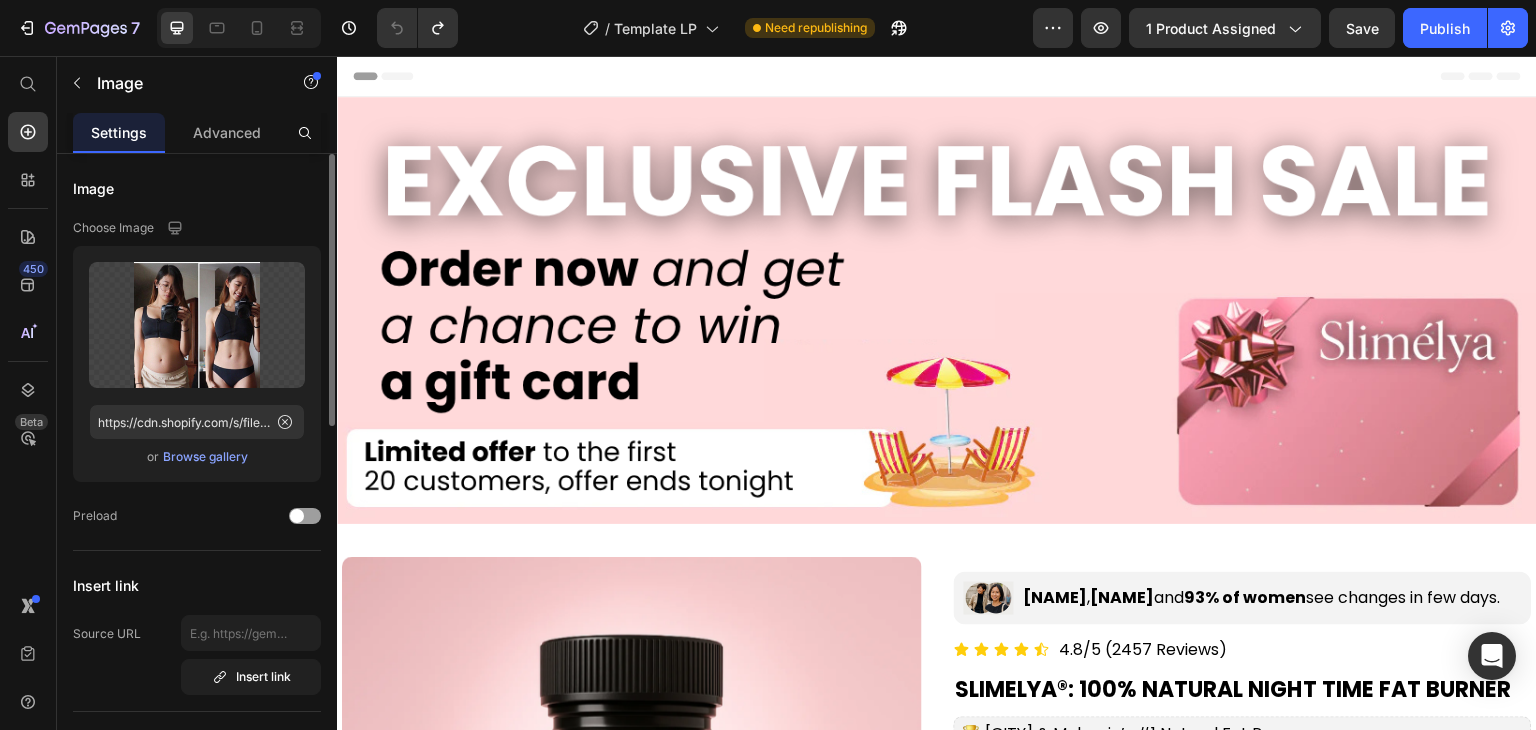 click on "Browse gallery" at bounding box center (205, 457) 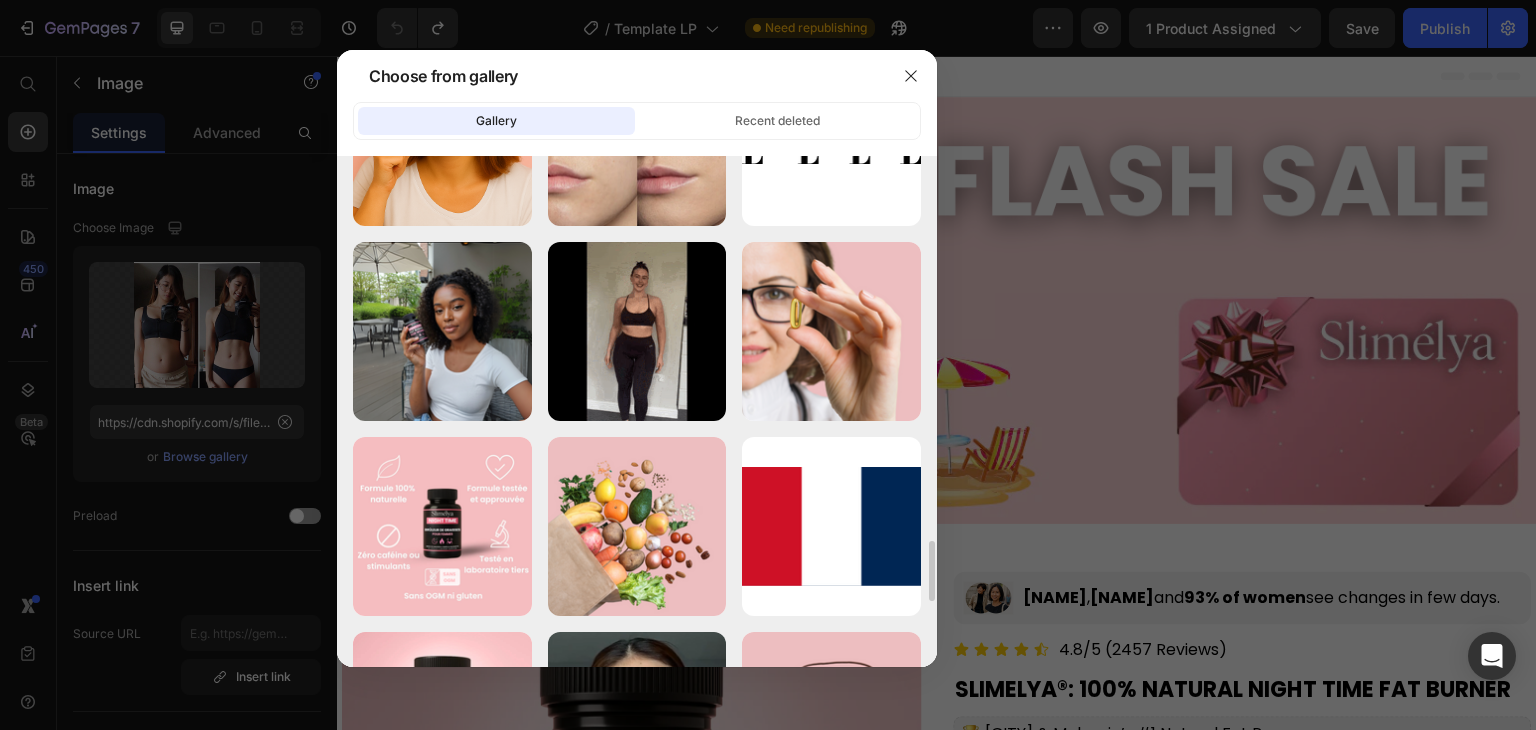 scroll, scrollTop: 3238, scrollLeft: 0, axis: vertical 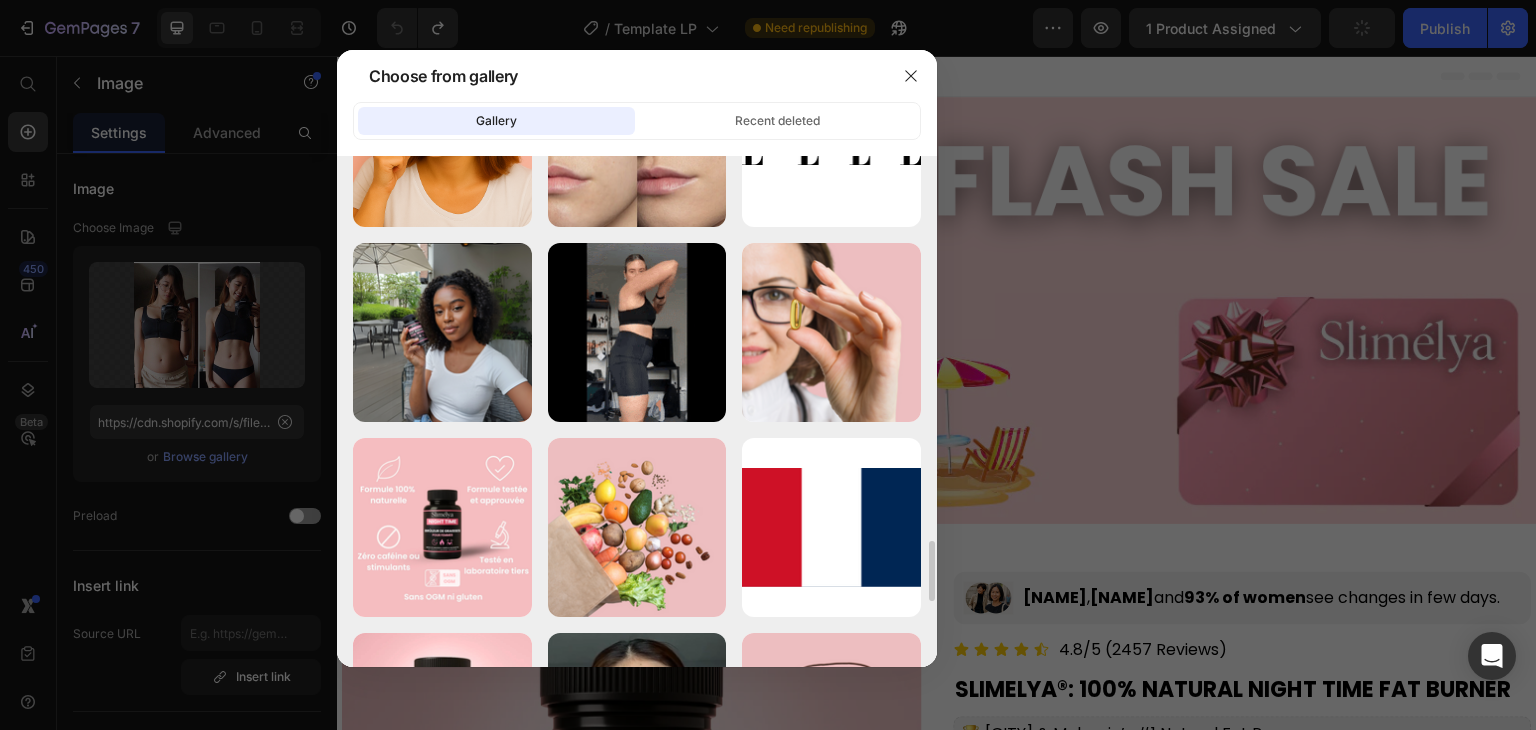 click on "2.webp 913.34 kb" at bounding box center [0, 0] 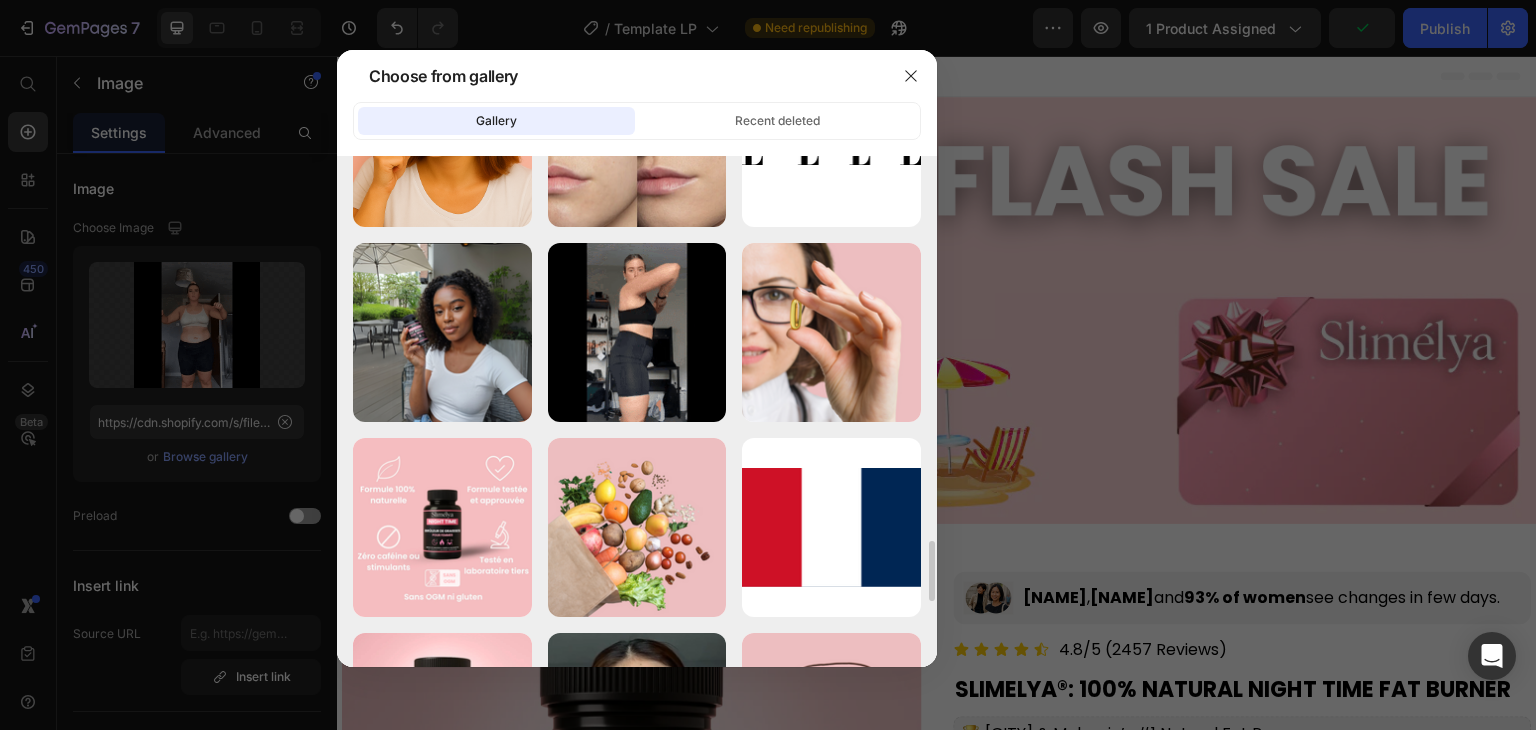 type on "https://cdn.shopify.com/s/files/1/0686/9762/0634/files/gempages_574067348726612761-2da83217-7f72-4c9f-9400-41e5db7c9dda.webp" 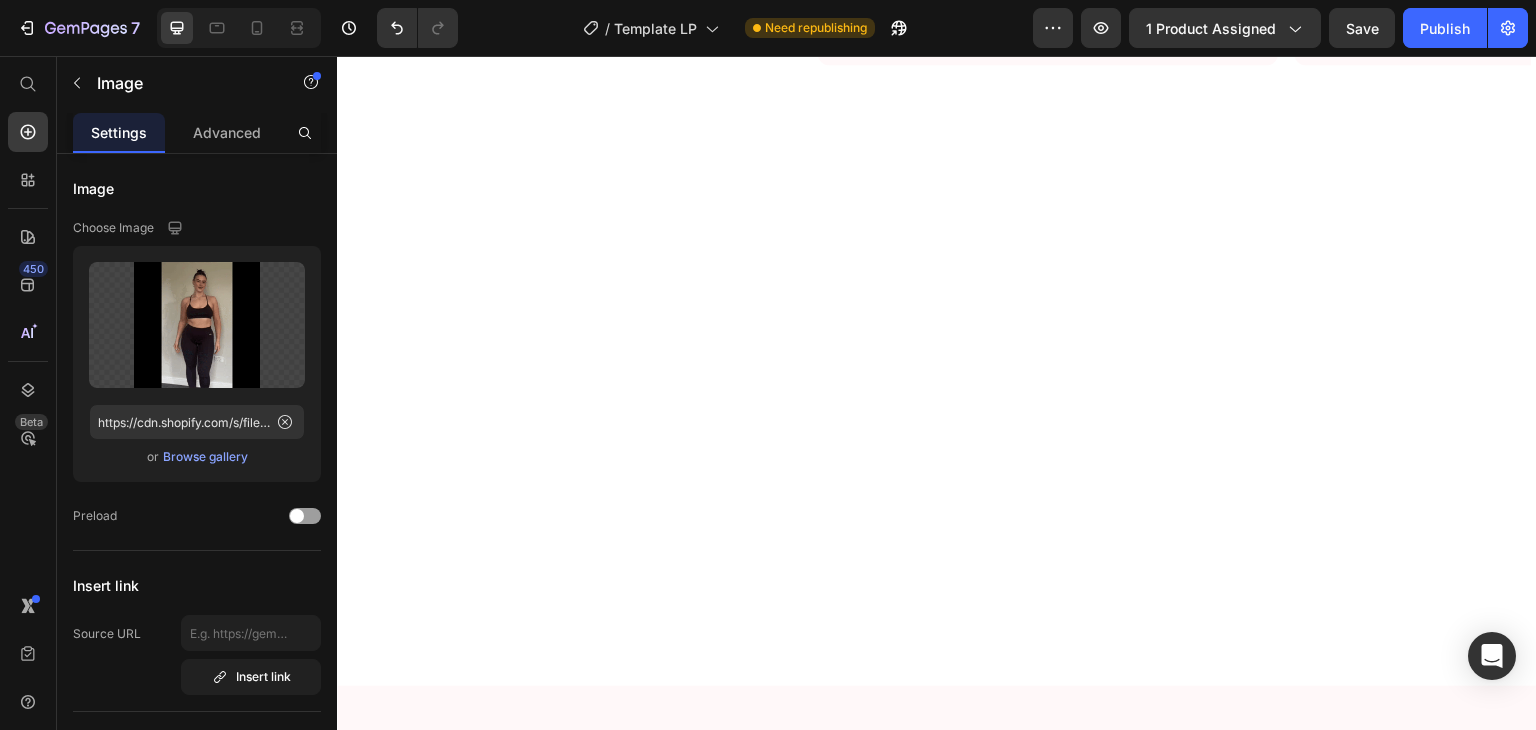 scroll, scrollTop: 4112, scrollLeft: 0, axis: vertical 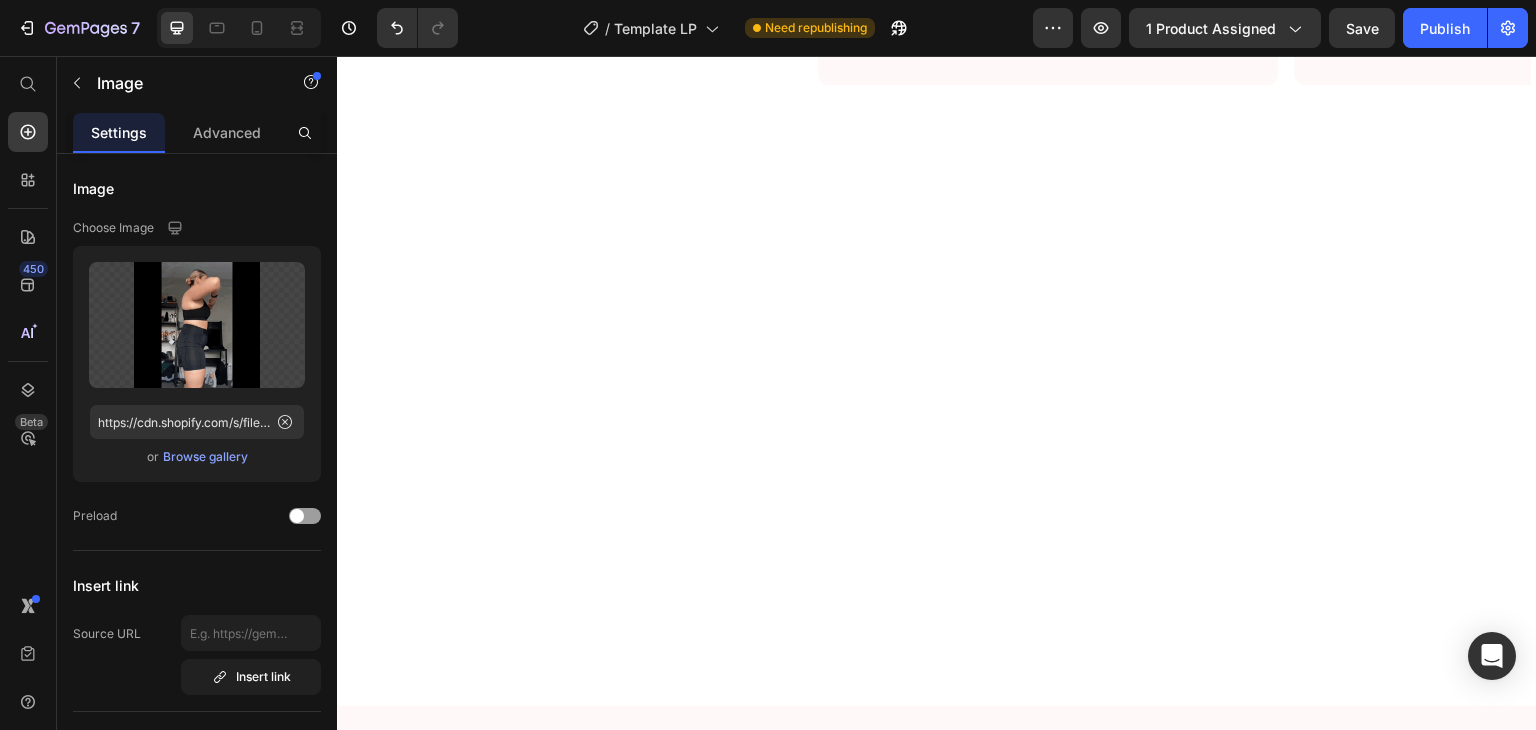 click at bounding box center (570, -523) 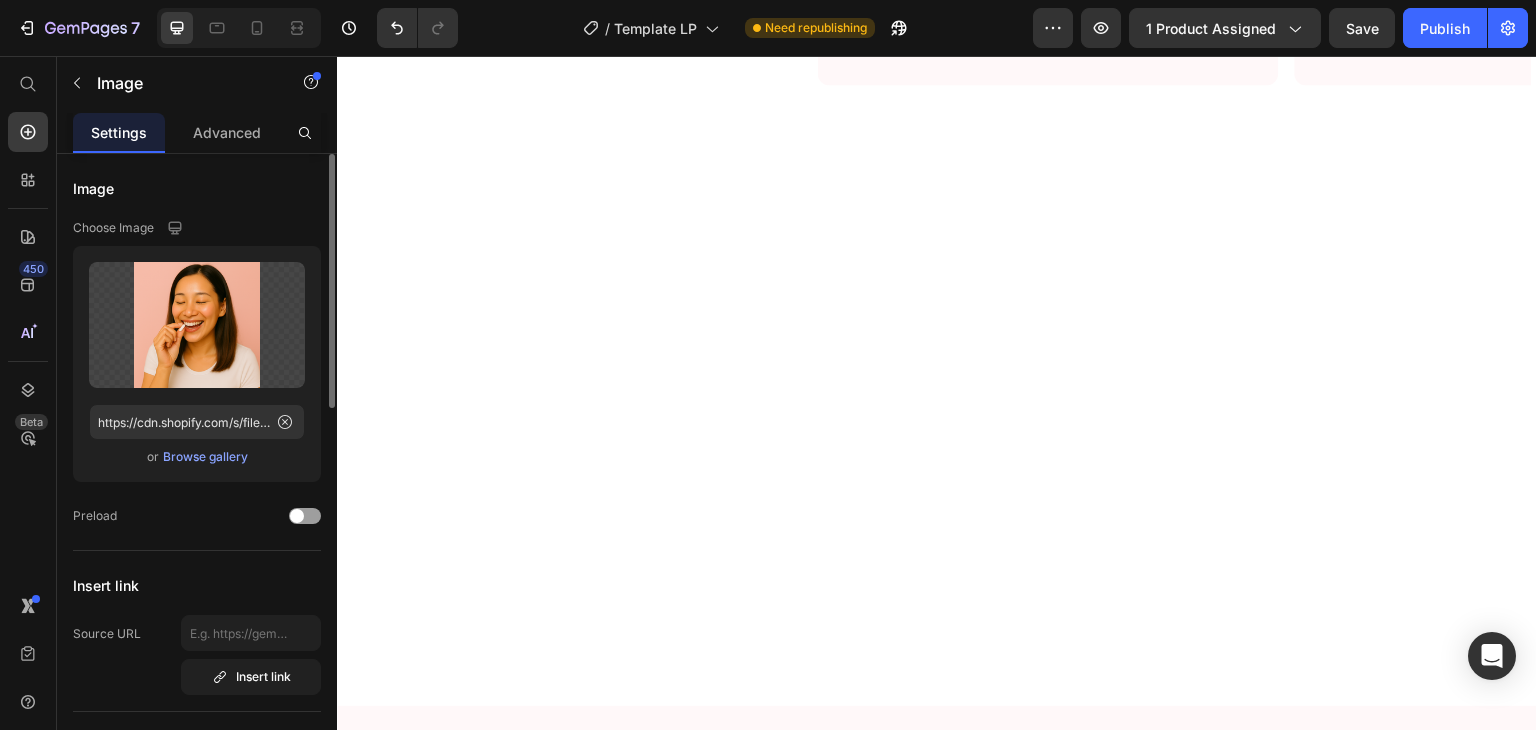 click on "Browse gallery" at bounding box center (205, 457) 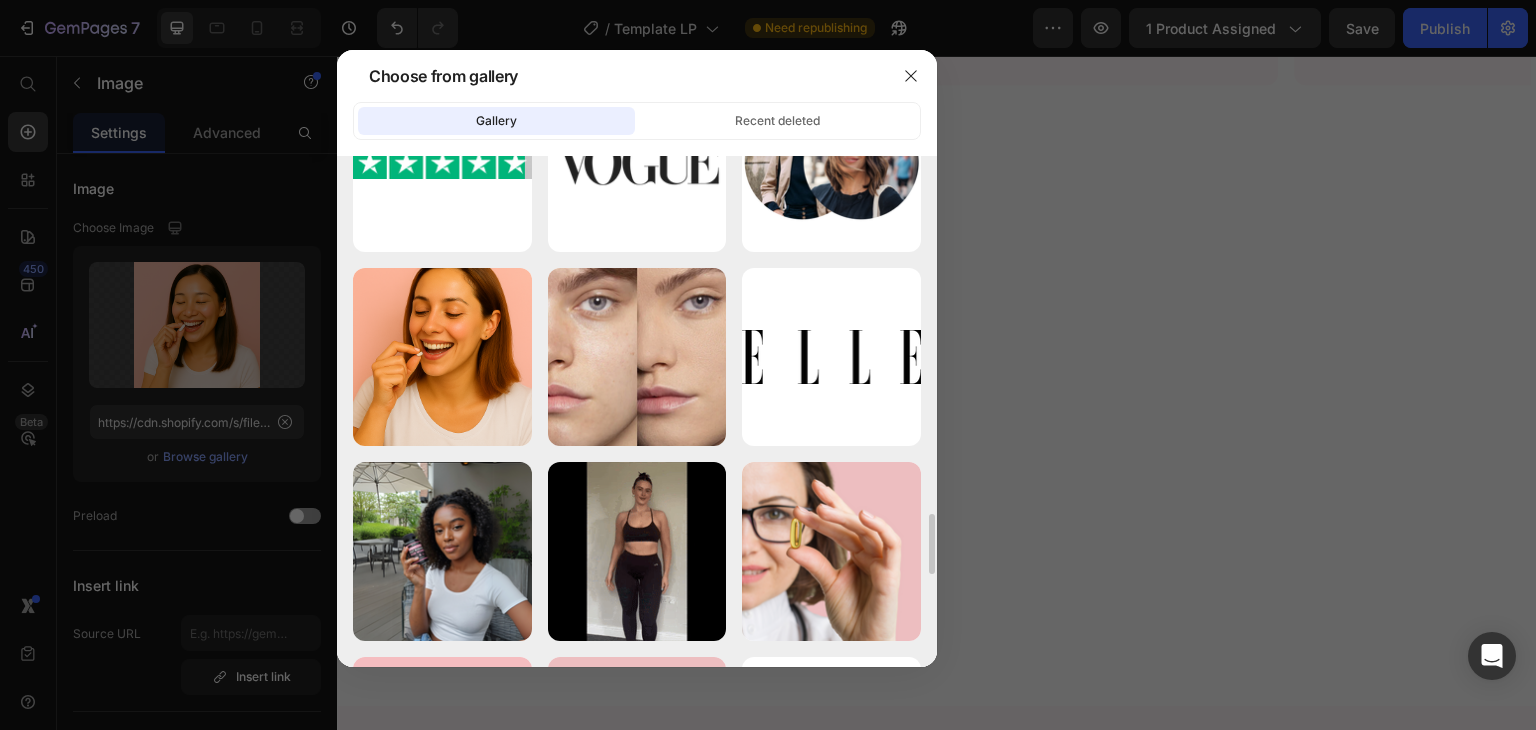scroll, scrollTop: 3018, scrollLeft: 0, axis: vertical 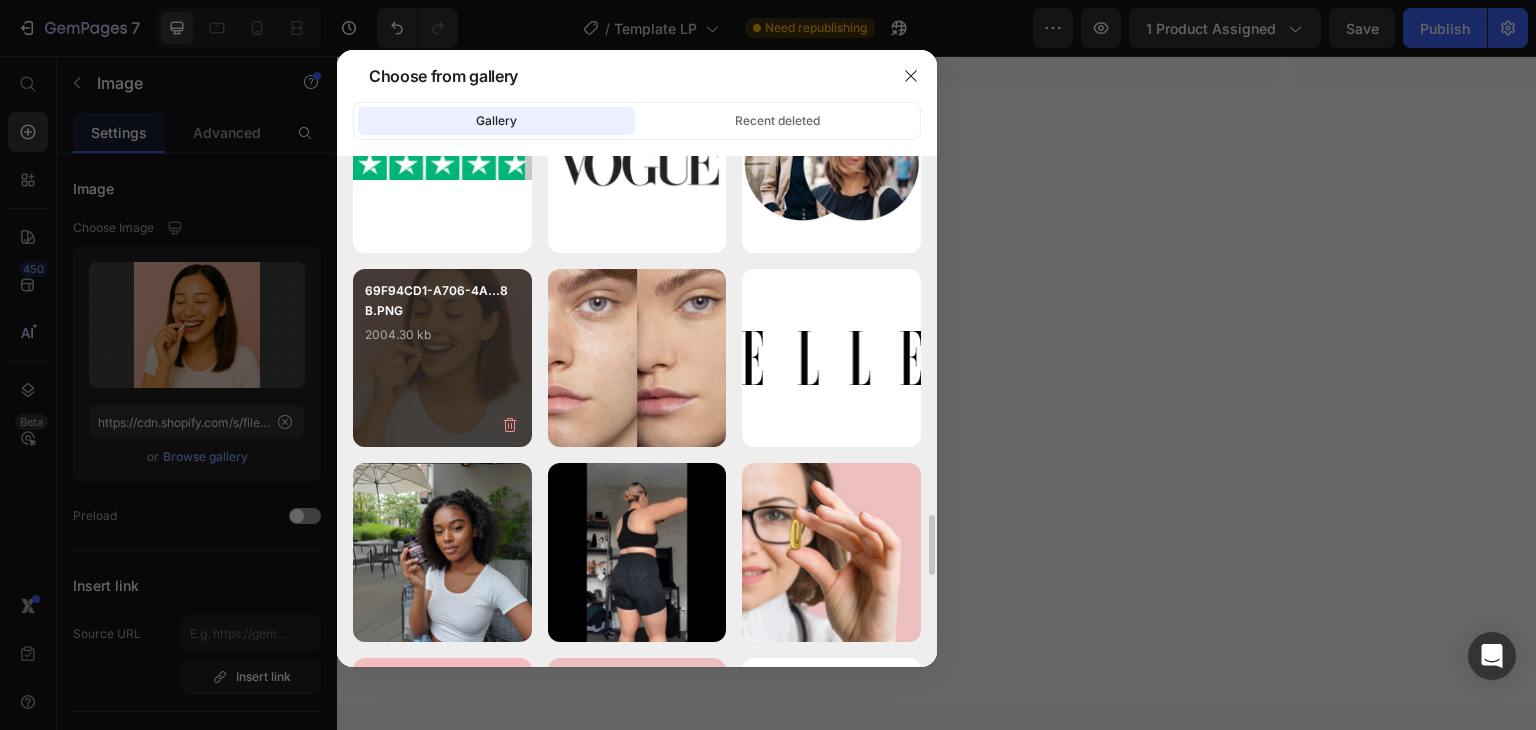 click on "69F94CD1-A706-4A...8B.PNG 2004.30 kb" at bounding box center [442, 358] 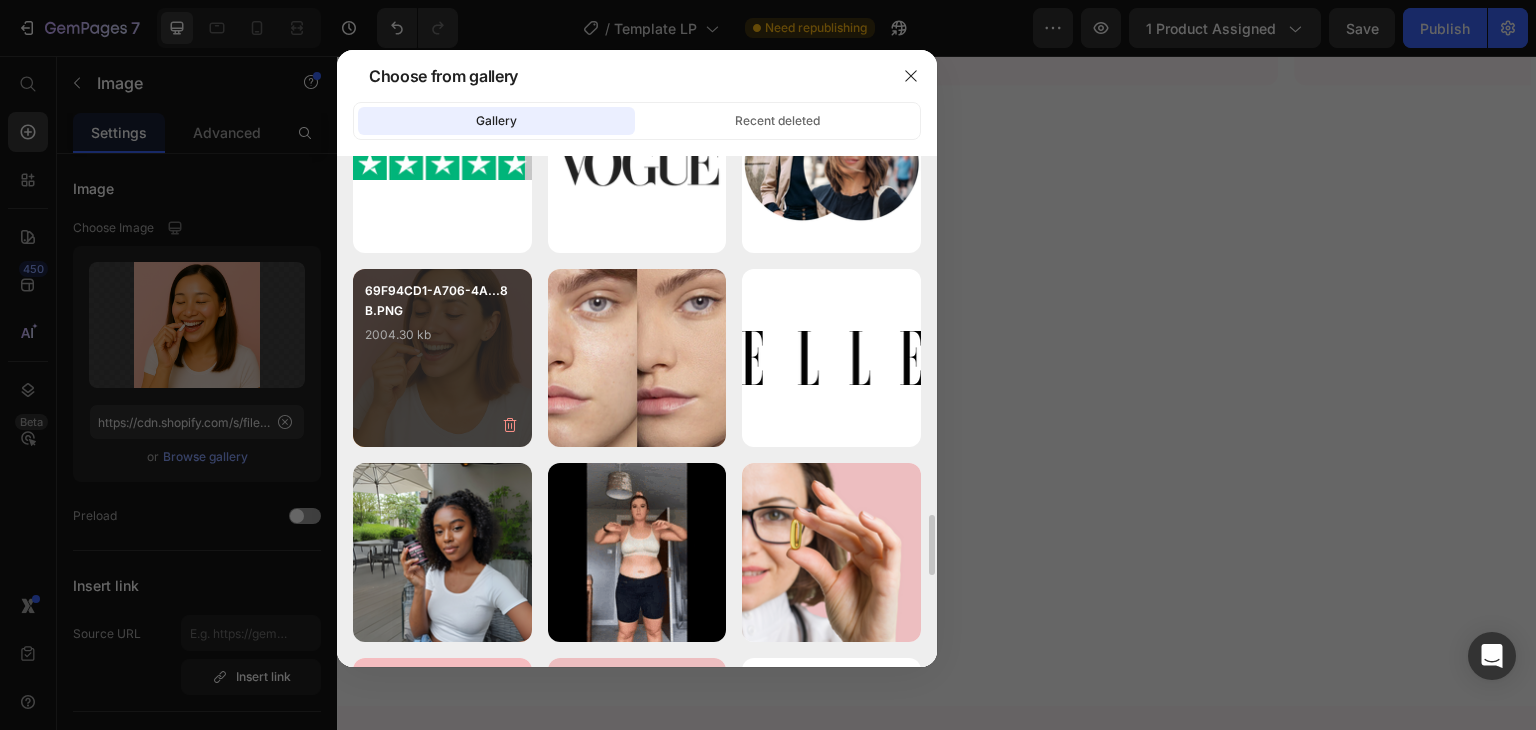 type on "https://files.gempages.net/gempages_574067348726612761-4f268c52-fb31-4cfe-8210-68bb3ce31254.PNG" 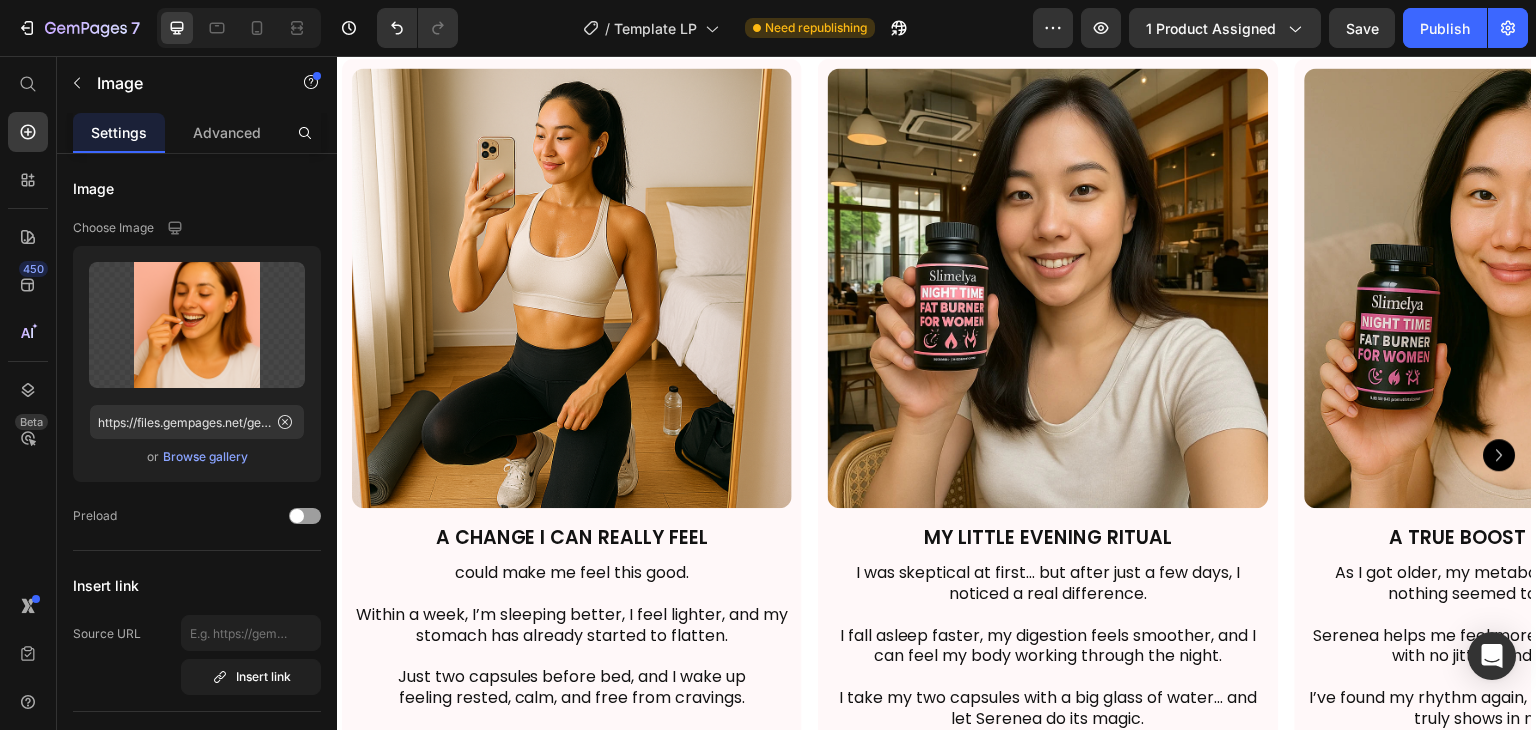 click at bounding box center [937, -523] 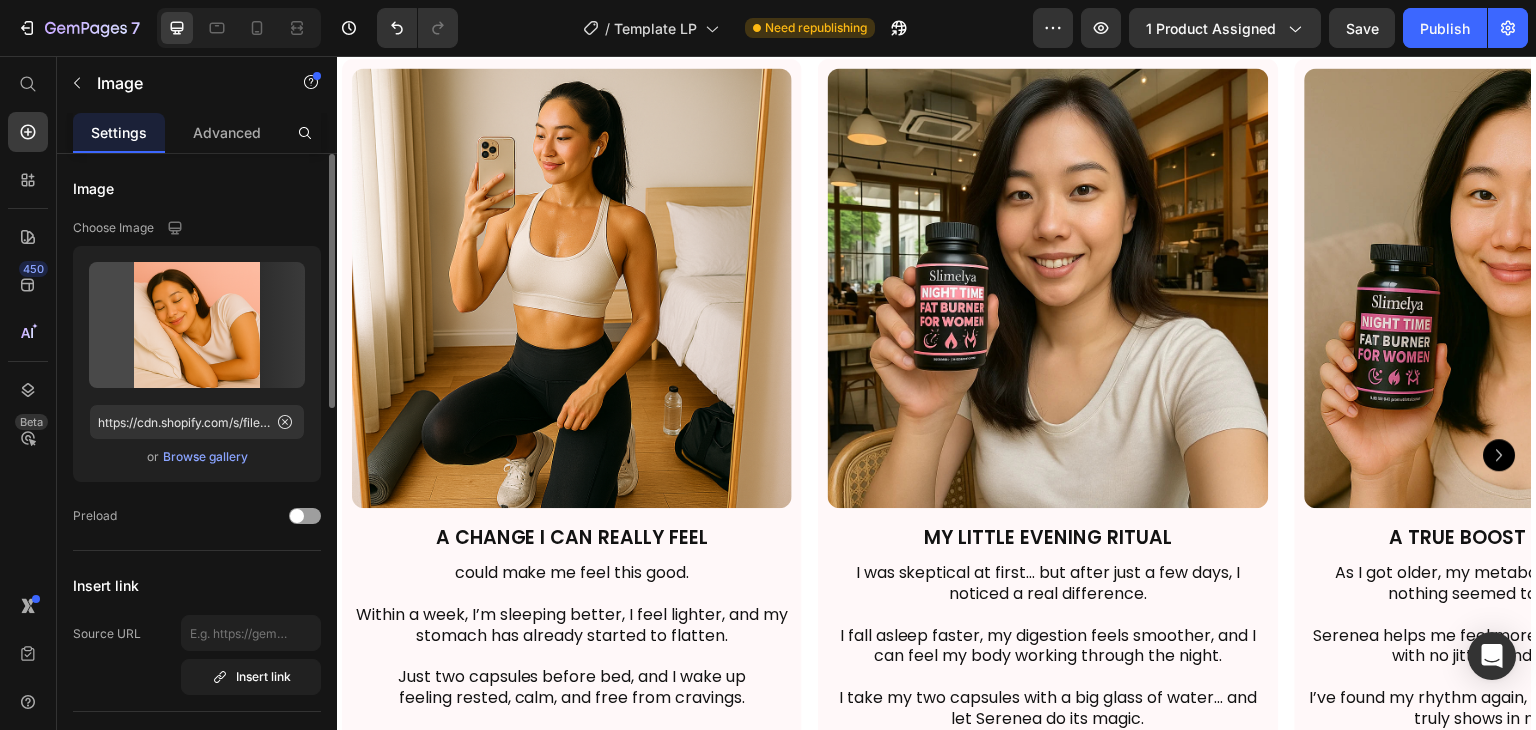 click on "Browse gallery" at bounding box center [205, 457] 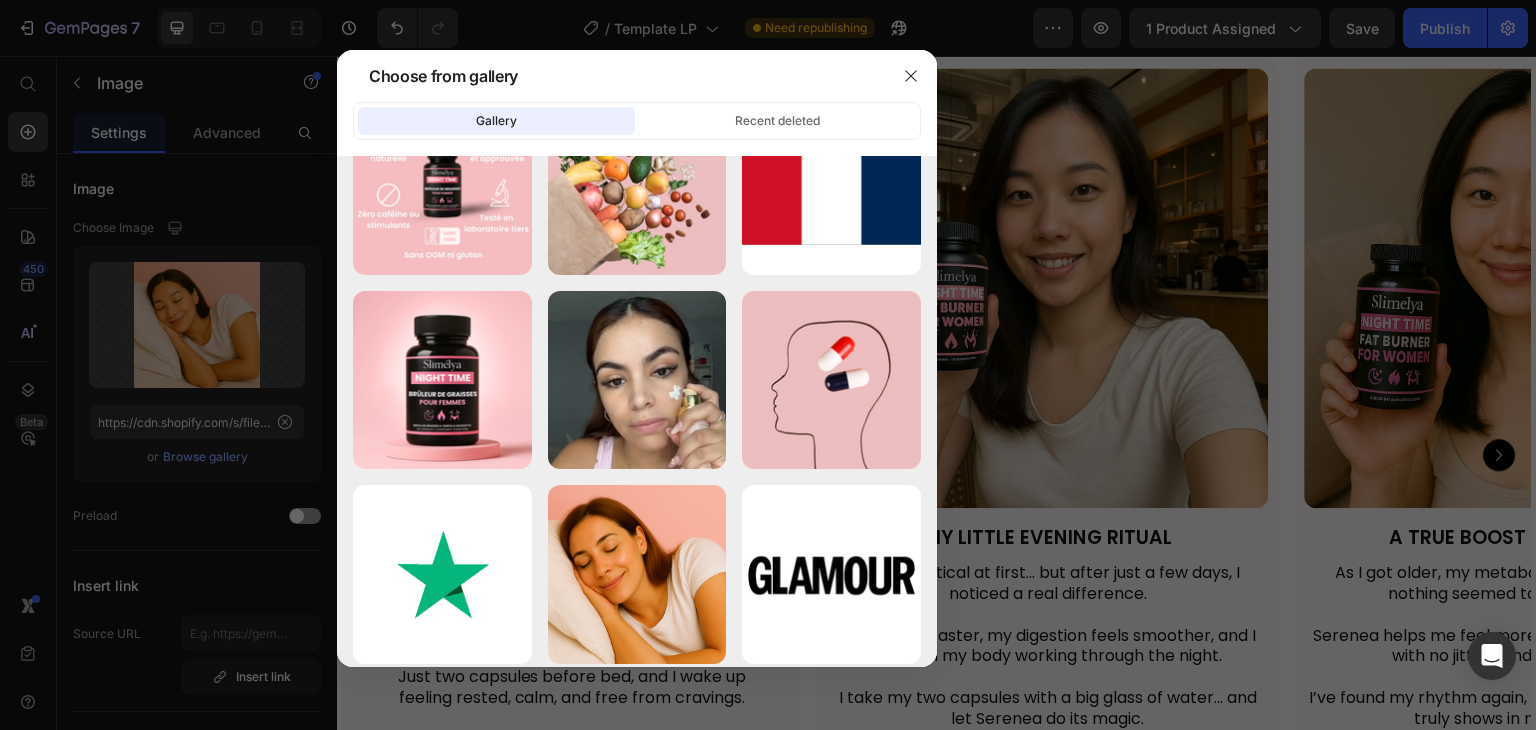 scroll, scrollTop: 3788, scrollLeft: 0, axis: vertical 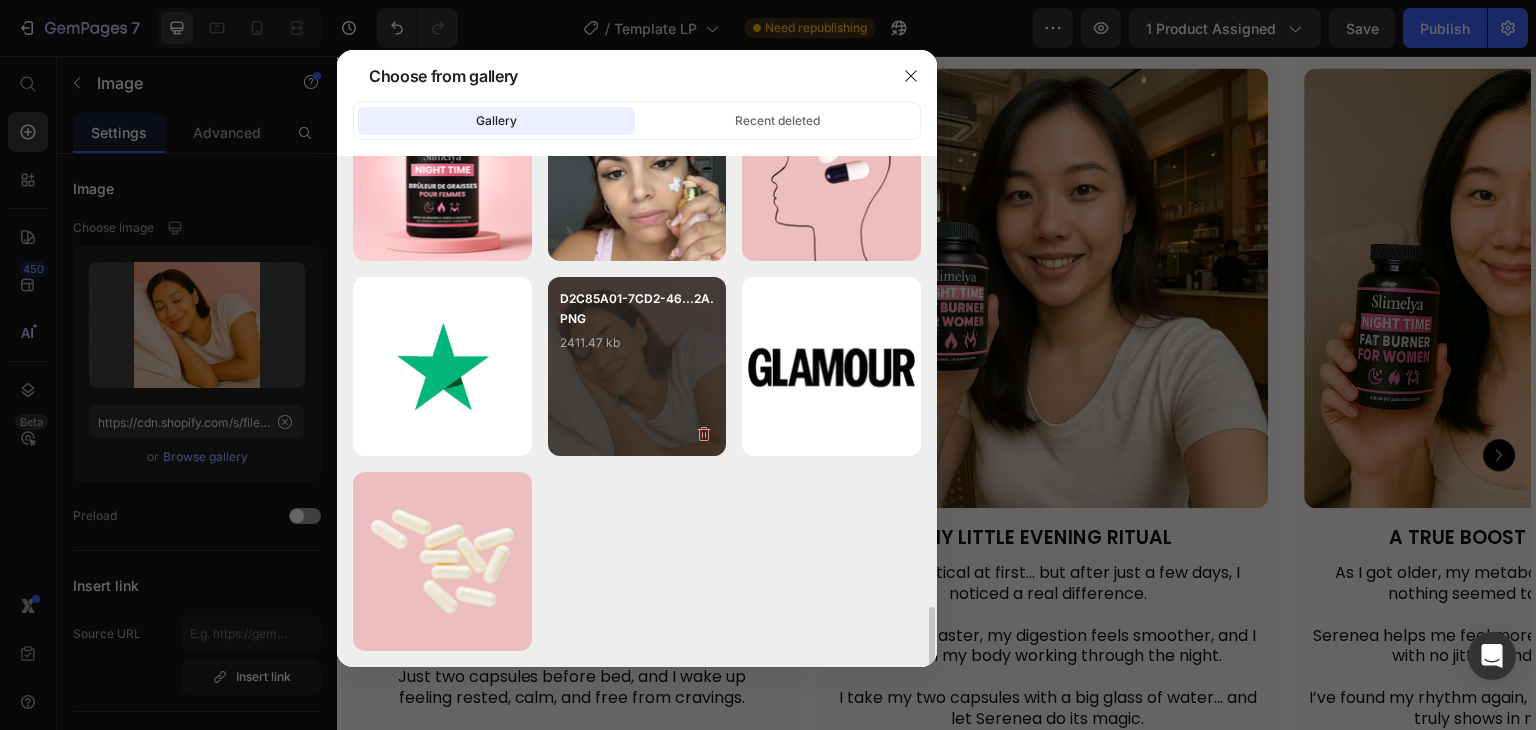 click on "D2C85A01-7CD2-46...2A.PNG 2411.47 kb" at bounding box center [637, 329] 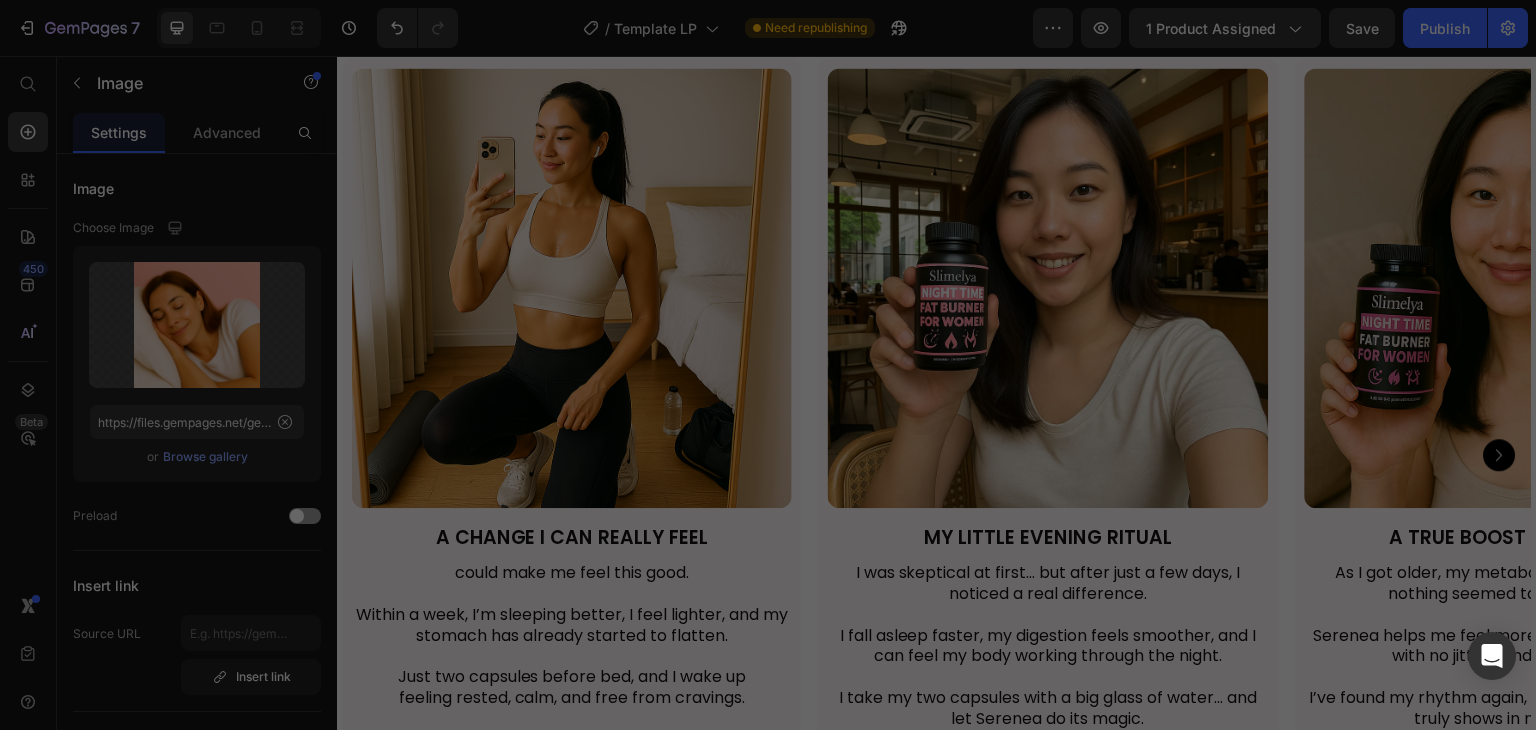 scroll, scrollTop: 3788, scrollLeft: 0, axis: vertical 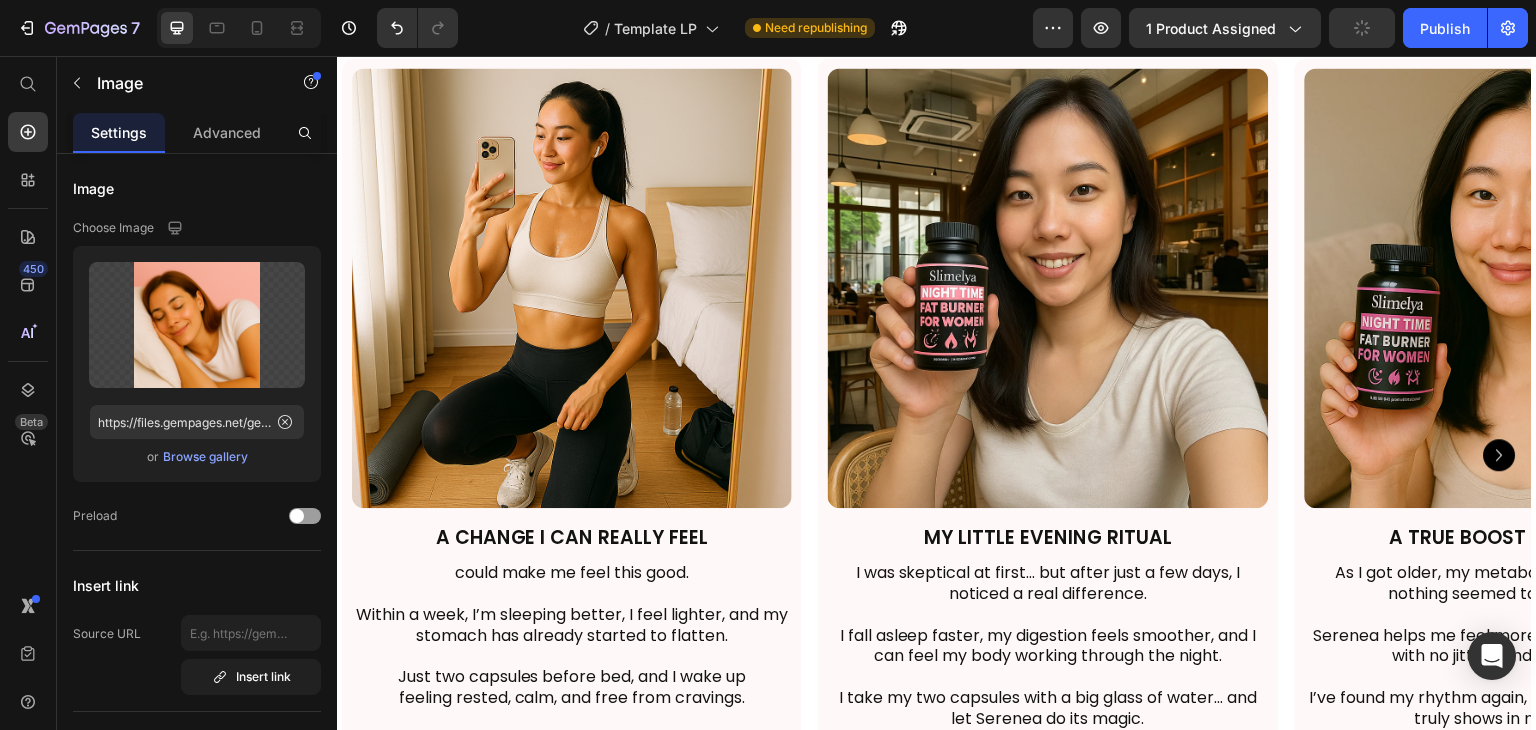 click at bounding box center (1303, -523) 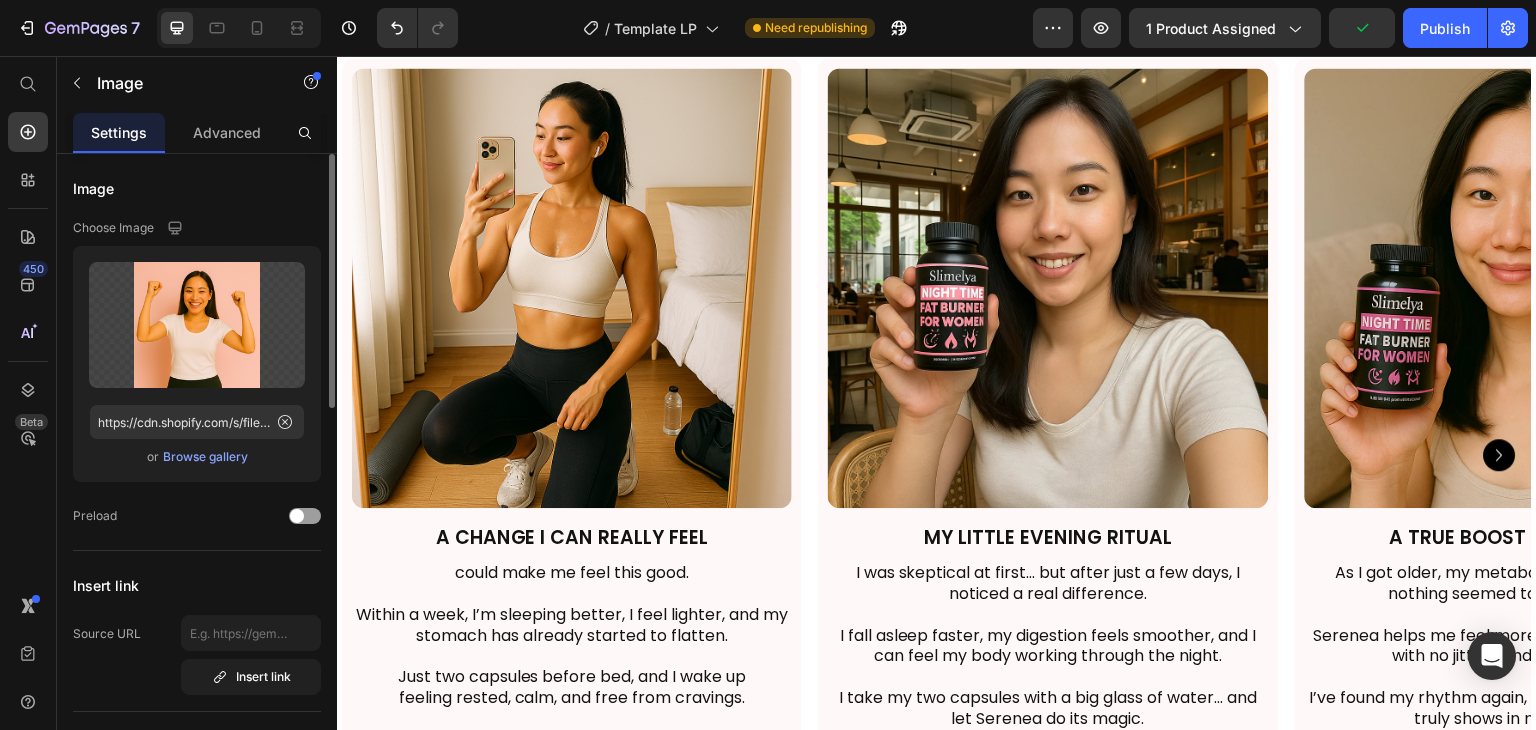 click on "Browse gallery" at bounding box center (205, 457) 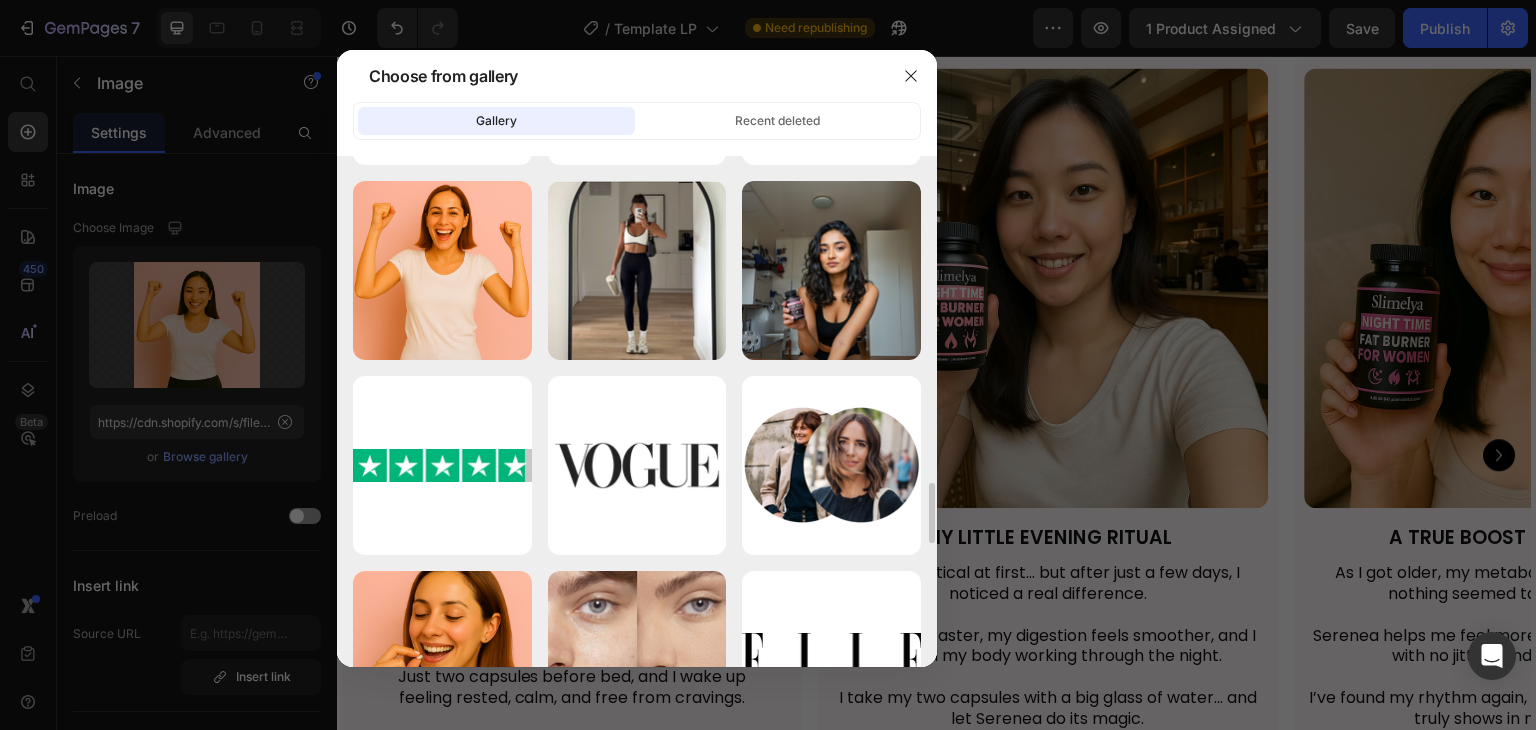scroll, scrollTop: 2715, scrollLeft: 0, axis: vertical 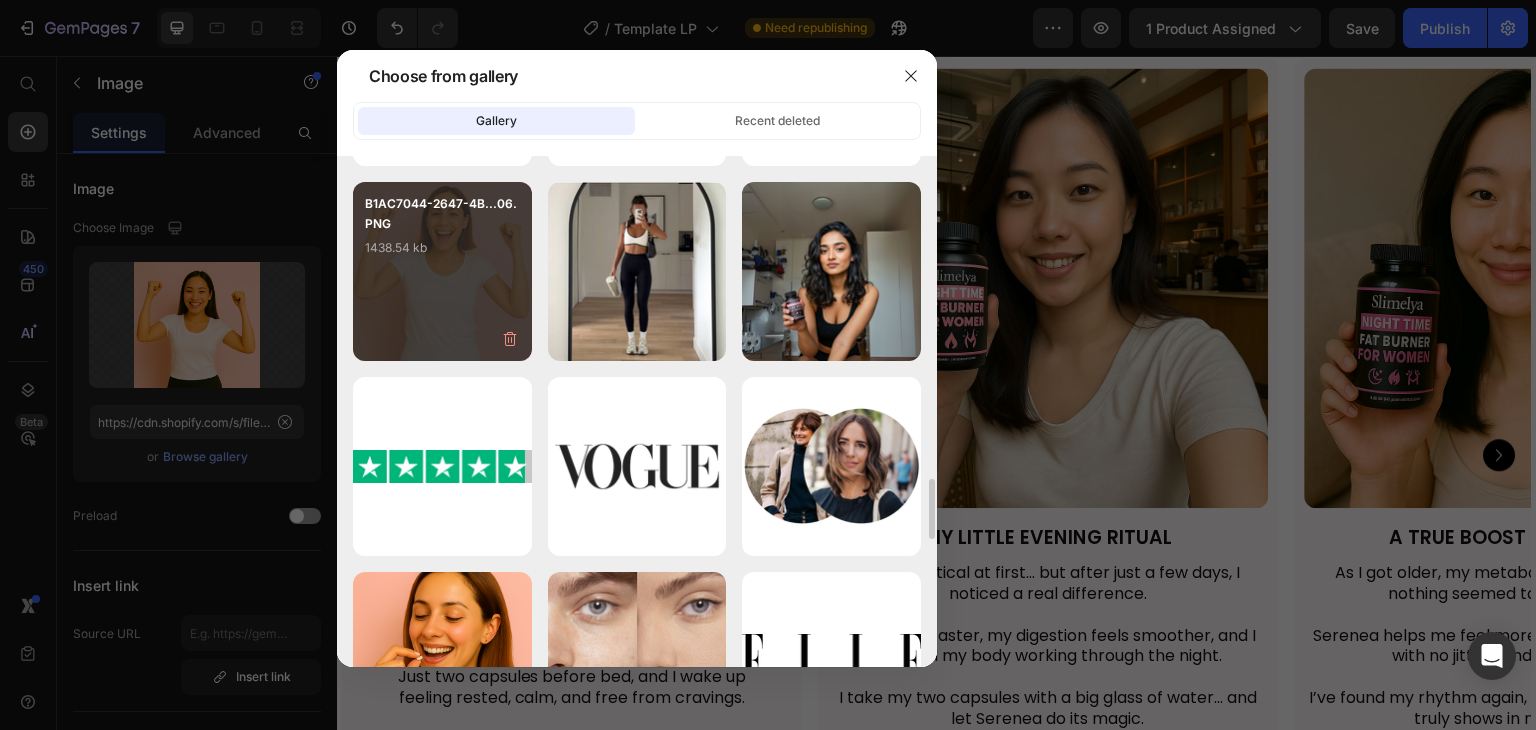 click on "B1AC7044-2647-4B...06.PNG 1438.54 kb" at bounding box center [442, 234] 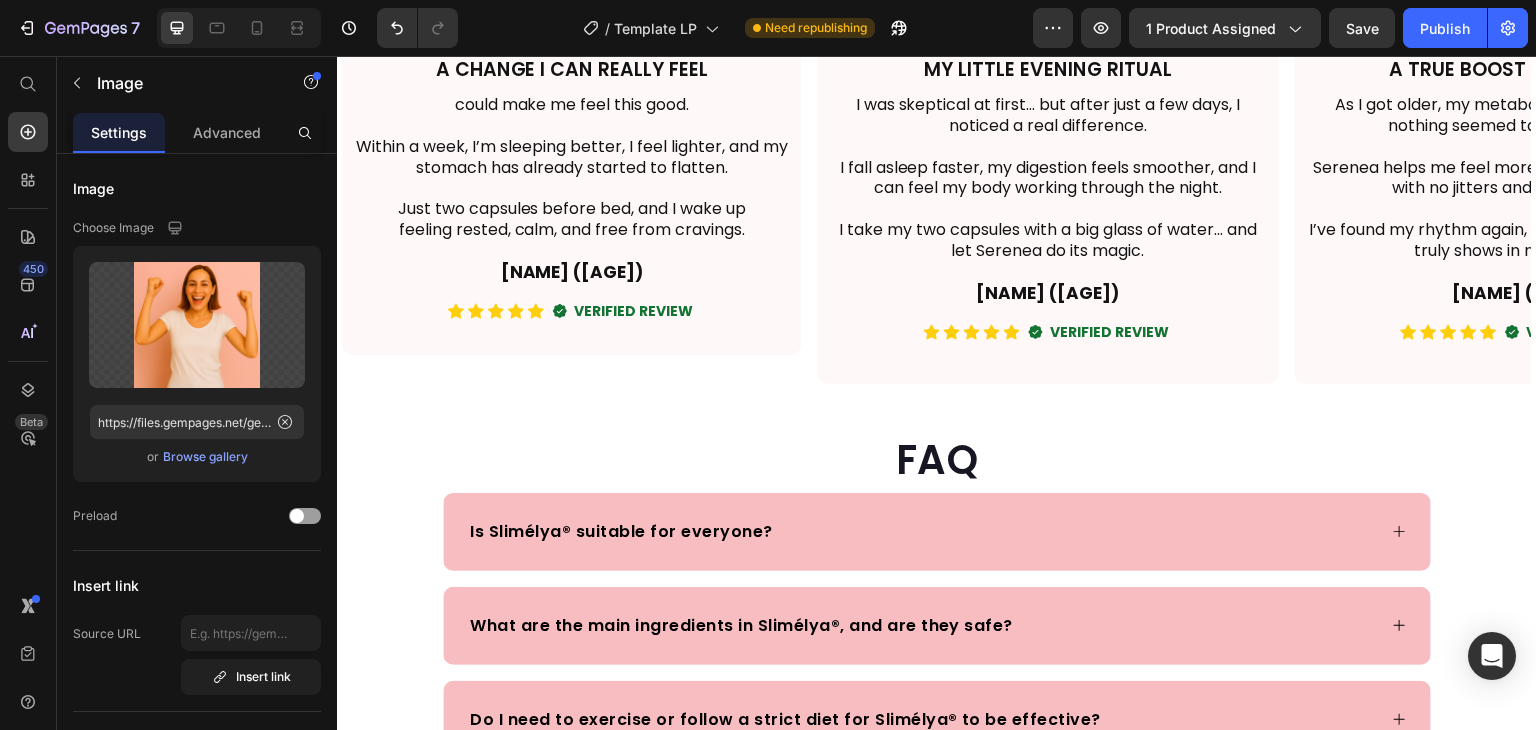 scroll, scrollTop: 4510, scrollLeft: 0, axis: vertical 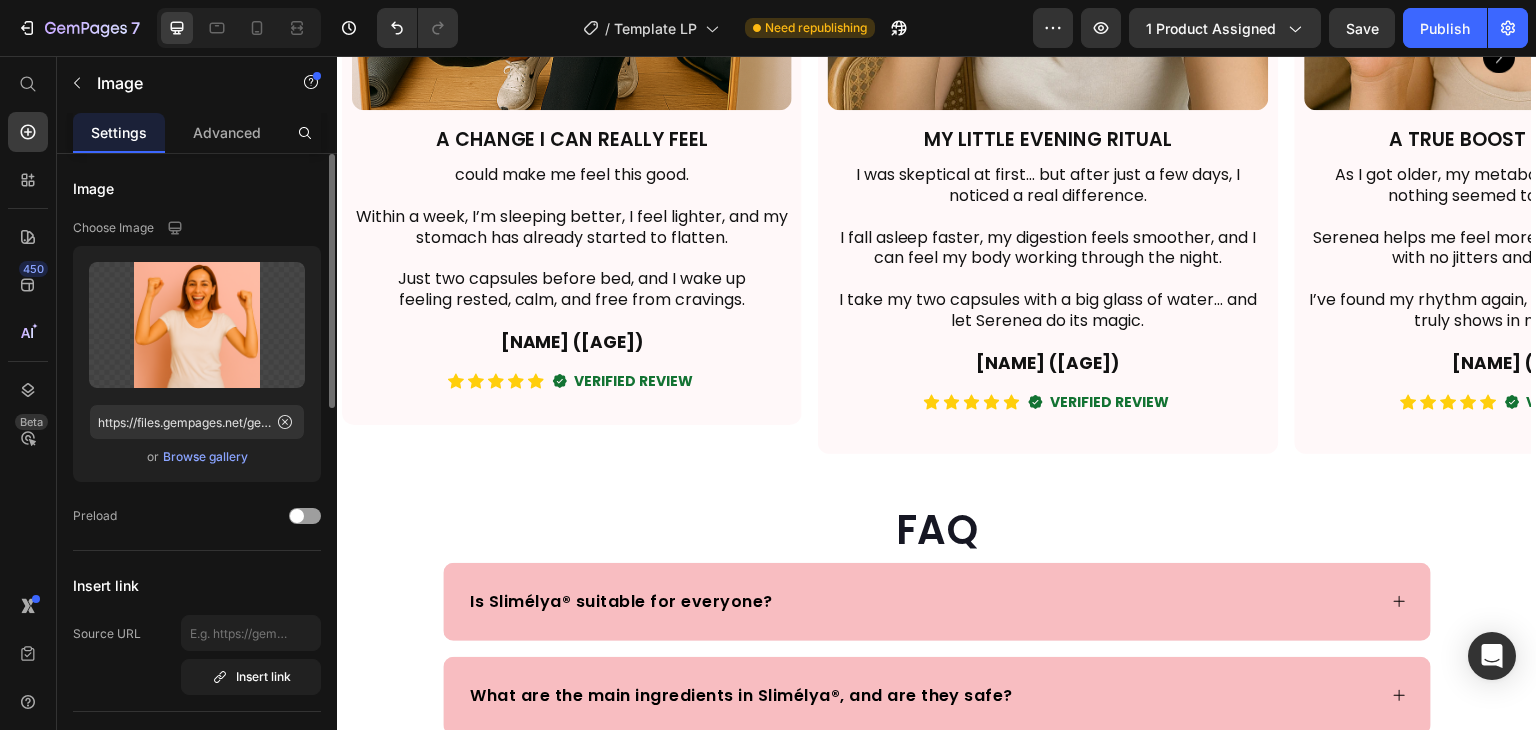 click on "Browse gallery" at bounding box center [205, 457] 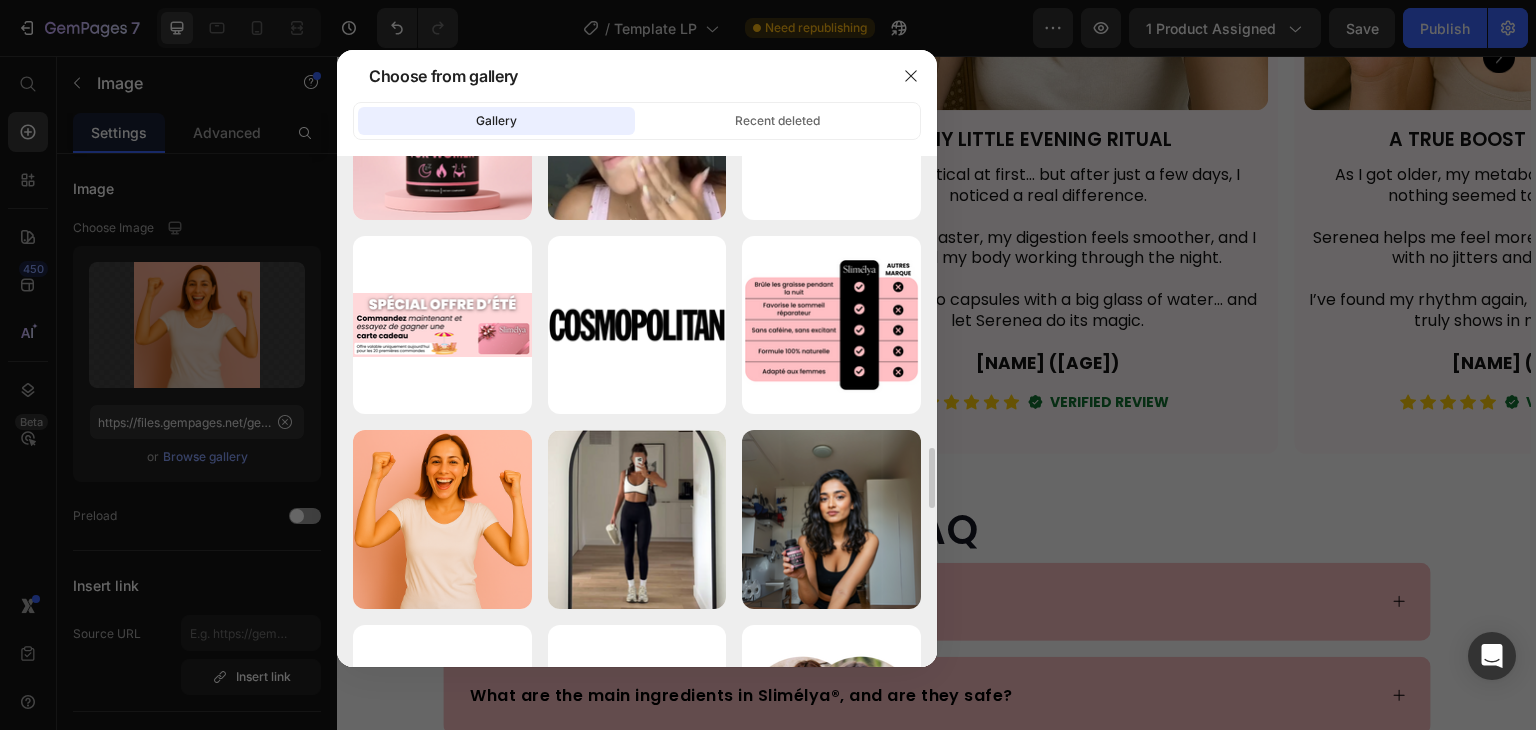 scroll, scrollTop: 2466, scrollLeft: 0, axis: vertical 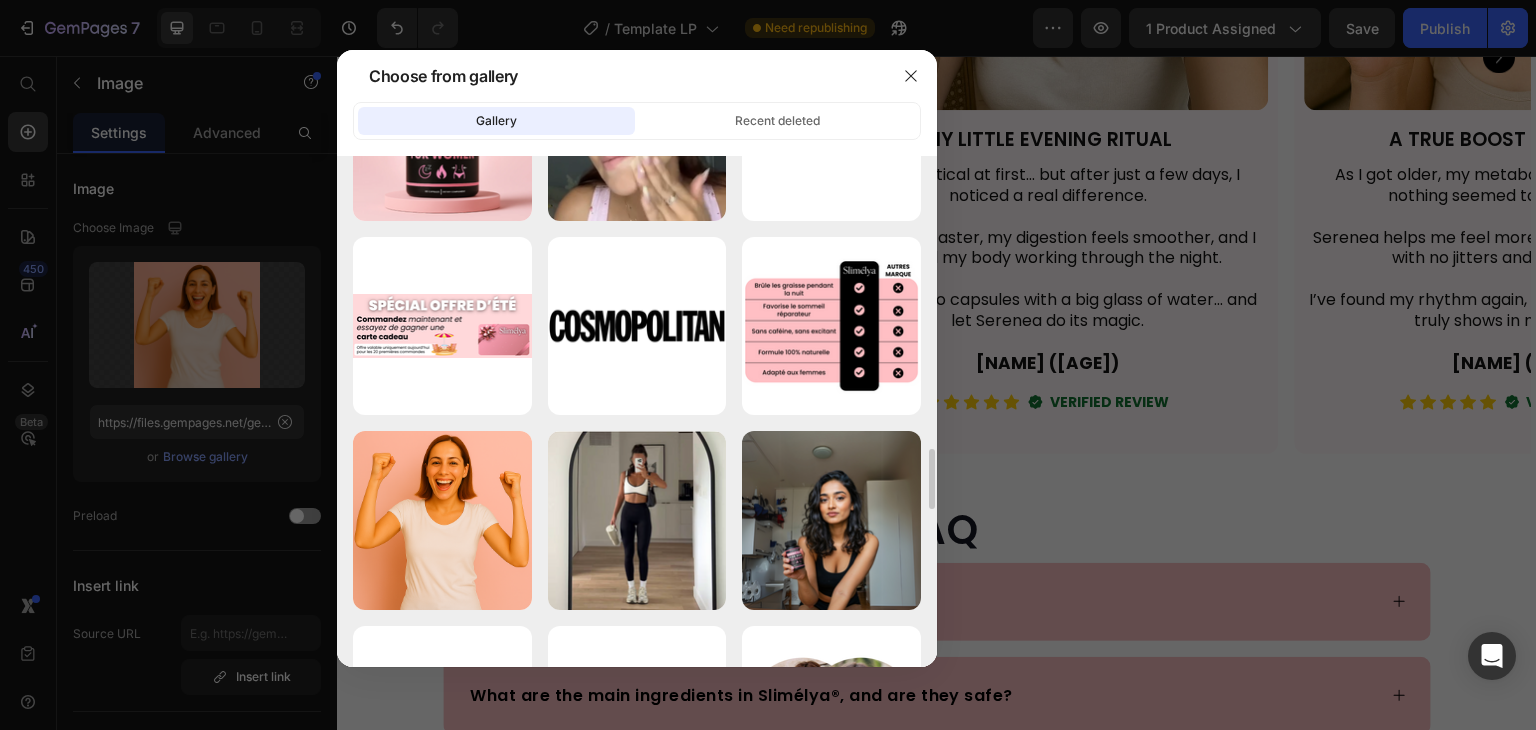 click at bounding box center (768, 365) 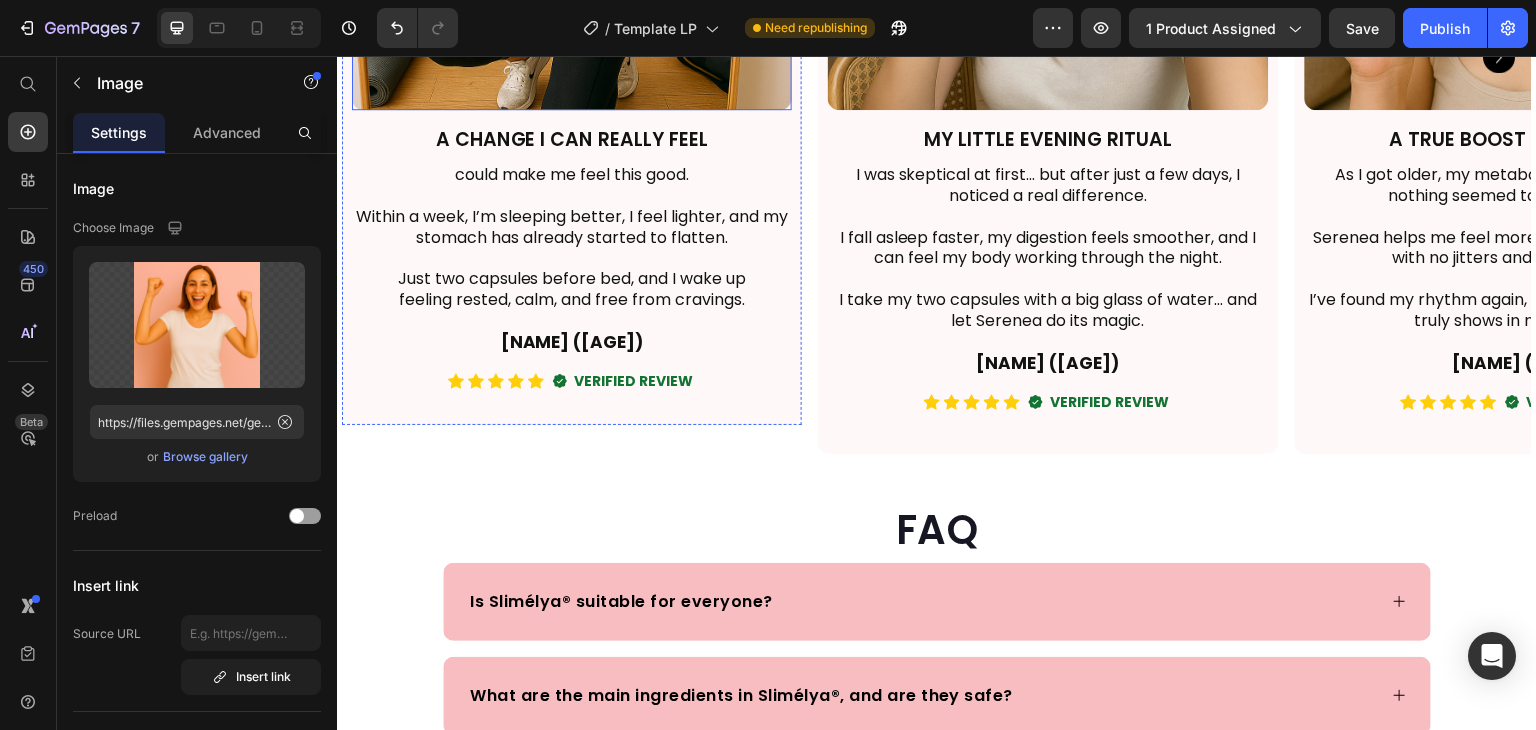 click at bounding box center (572, -110) 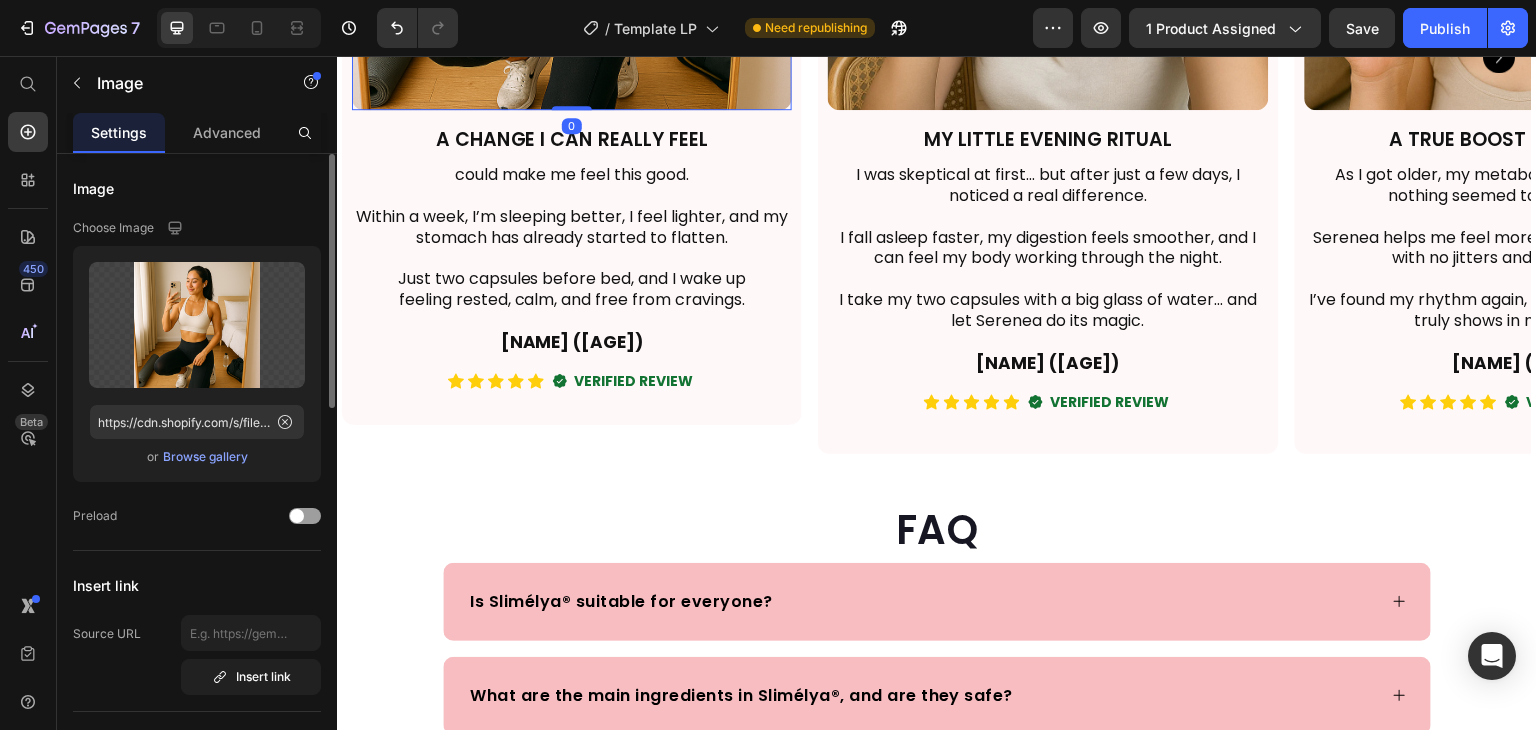 click on "Browse gallery" at bounding box center [205, 457] 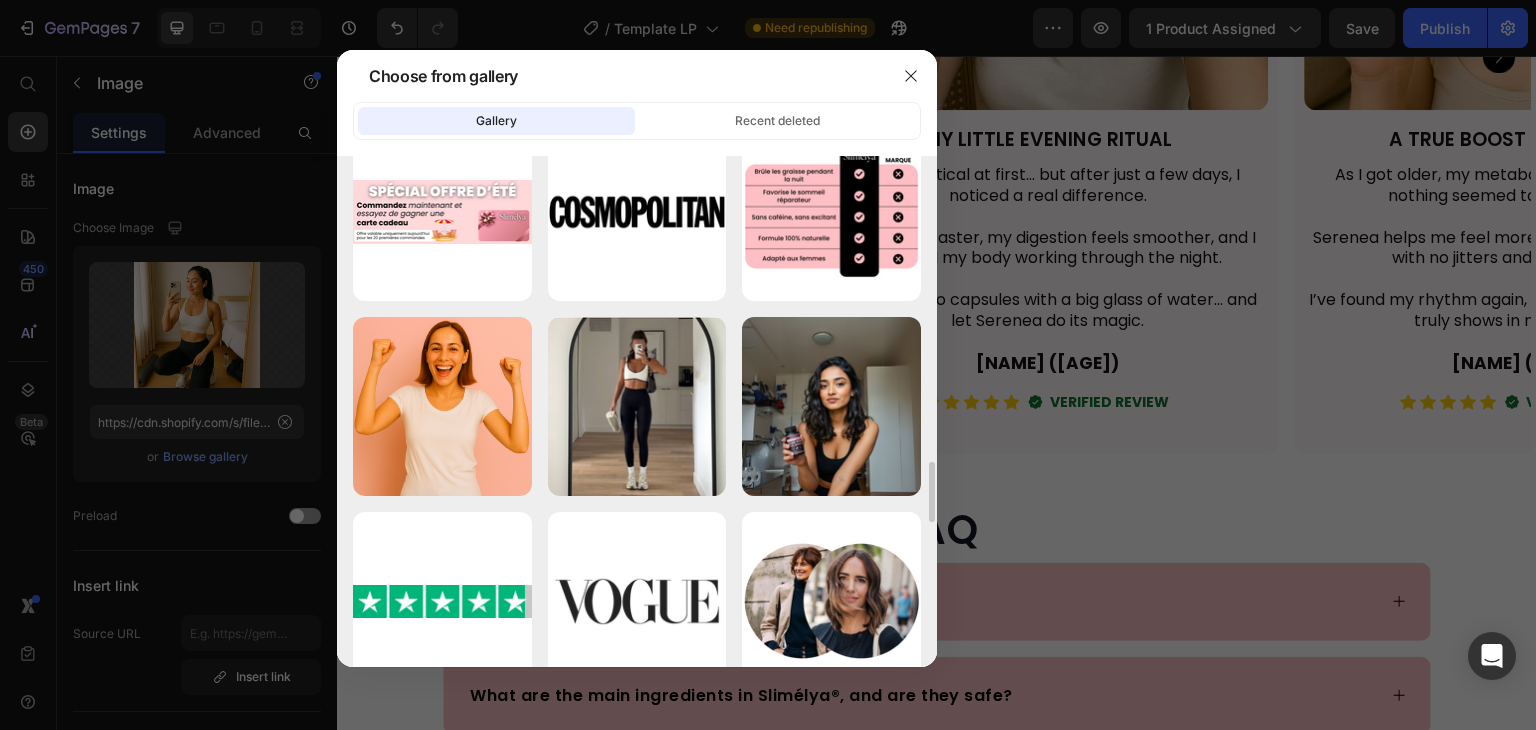 scroll, scrollTop: 2579, scrollLeft: 0, axis: vertical 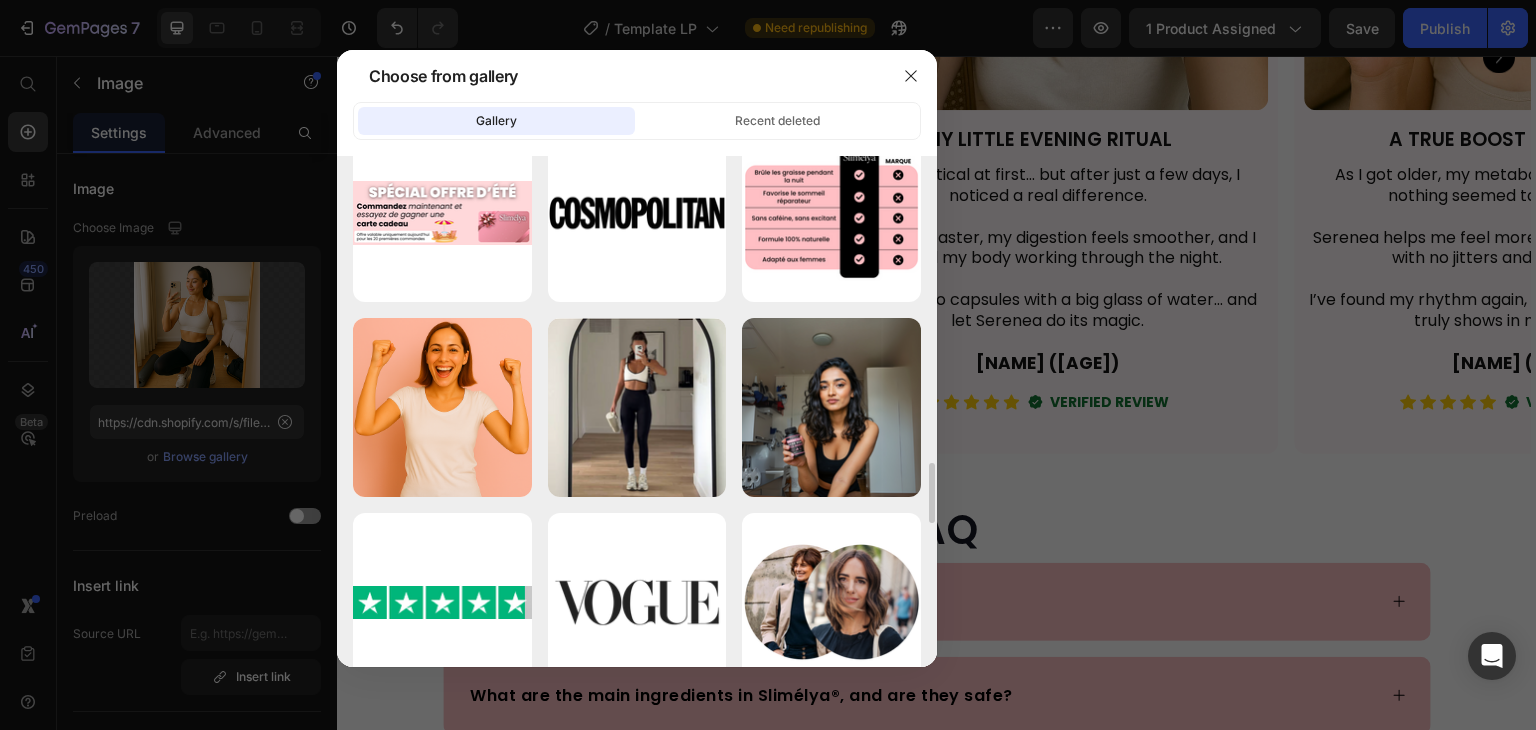 click on "Screen_Shot_2025...PM.png 104.21 kb" at bounding box center (0, 0) 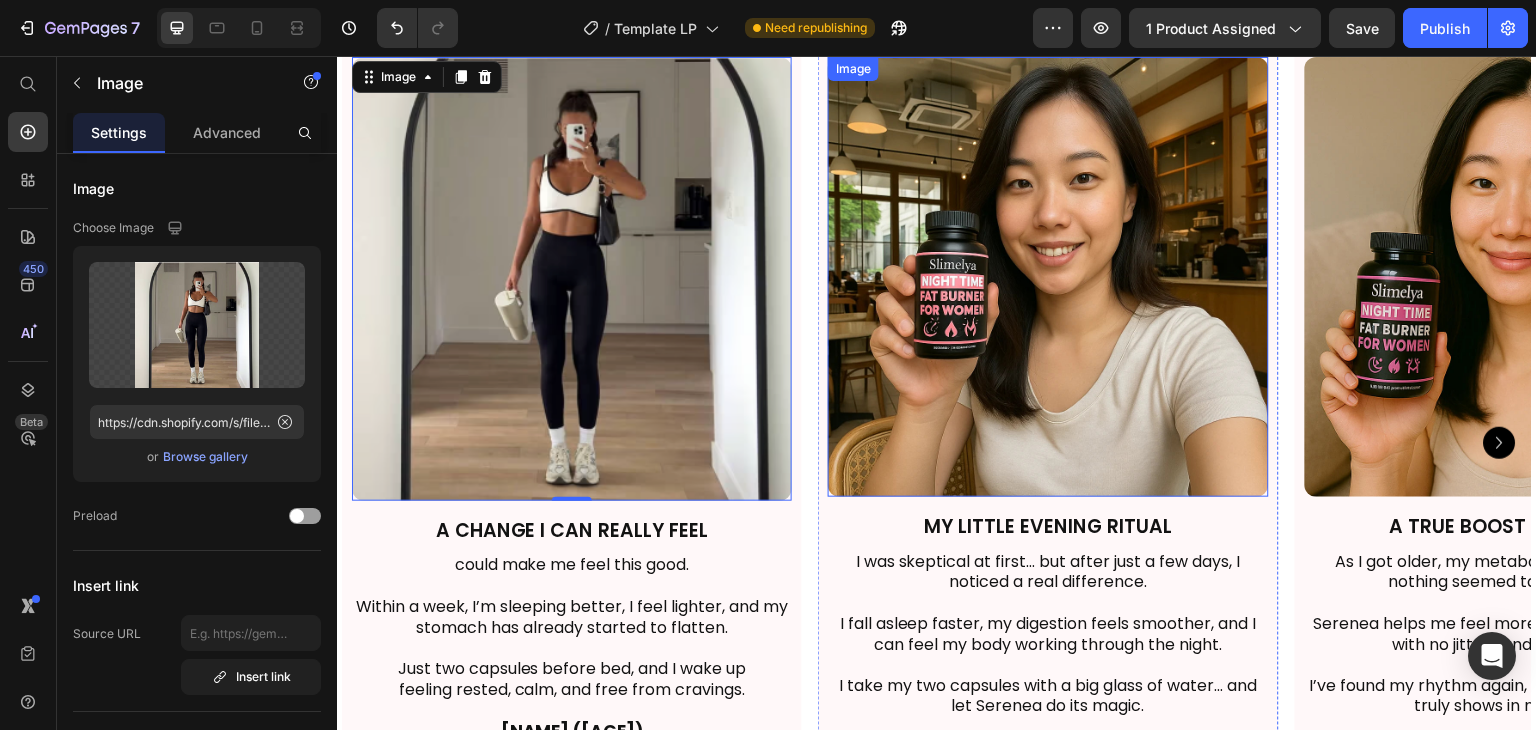 scroll, scrollTop: 4756, scrollLeft: 0, axis: vertical 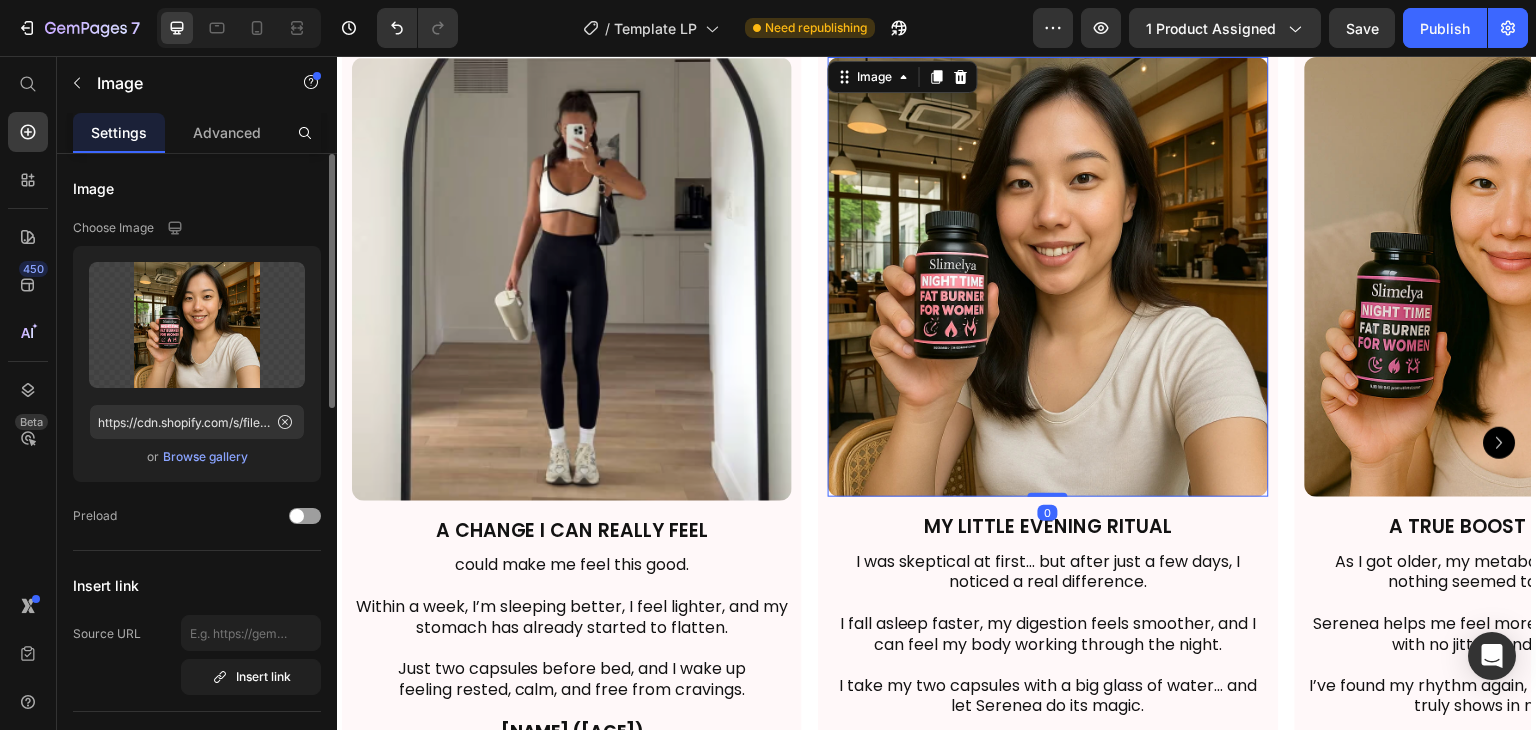 click on "Browse gallery" at bounding box center (205, 457) 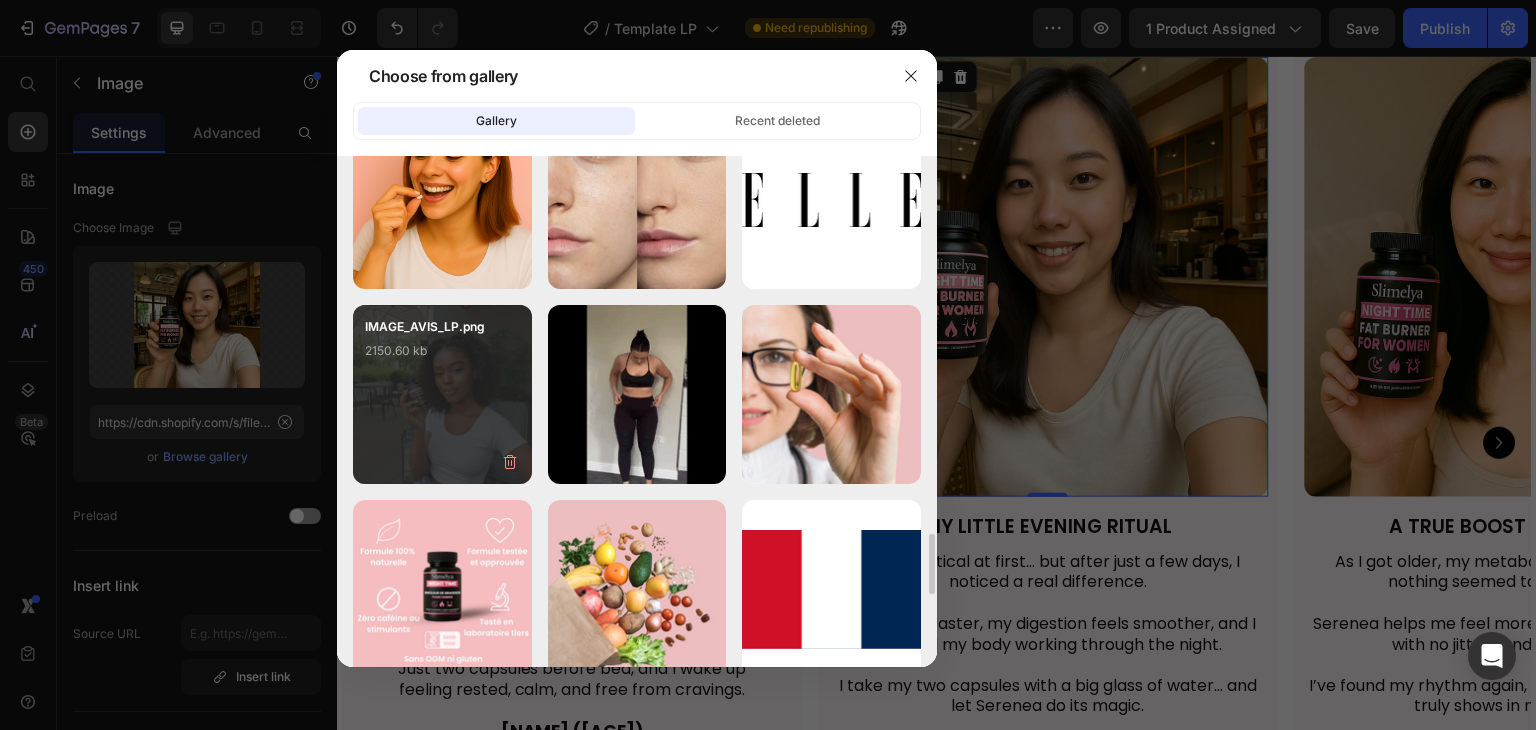 scroll, scrollTop: 3176, scrollLeft: 0, axis: vertical 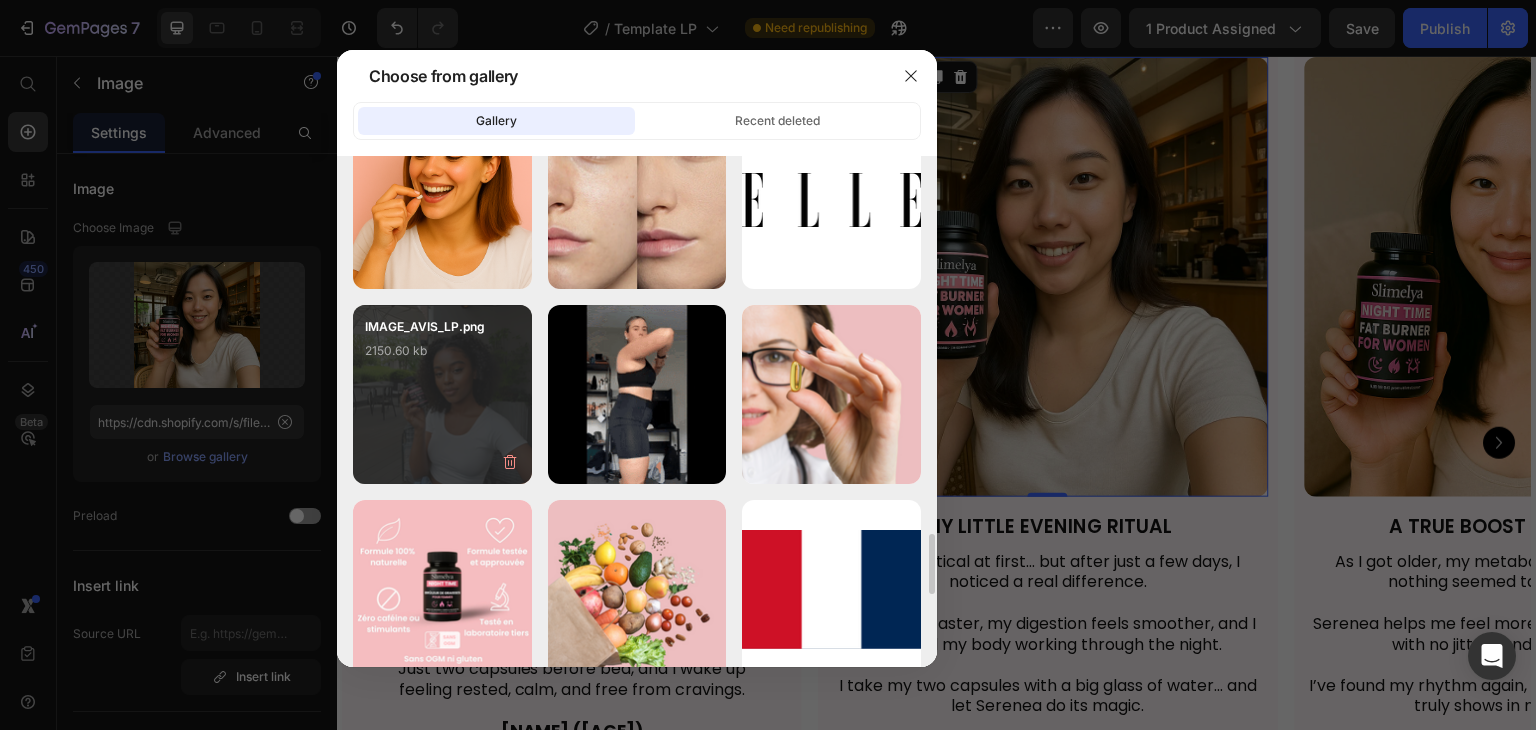 click on "IMAGE_AVIS_LP.png 2150.60 kb" at bounding box center [442, 357] 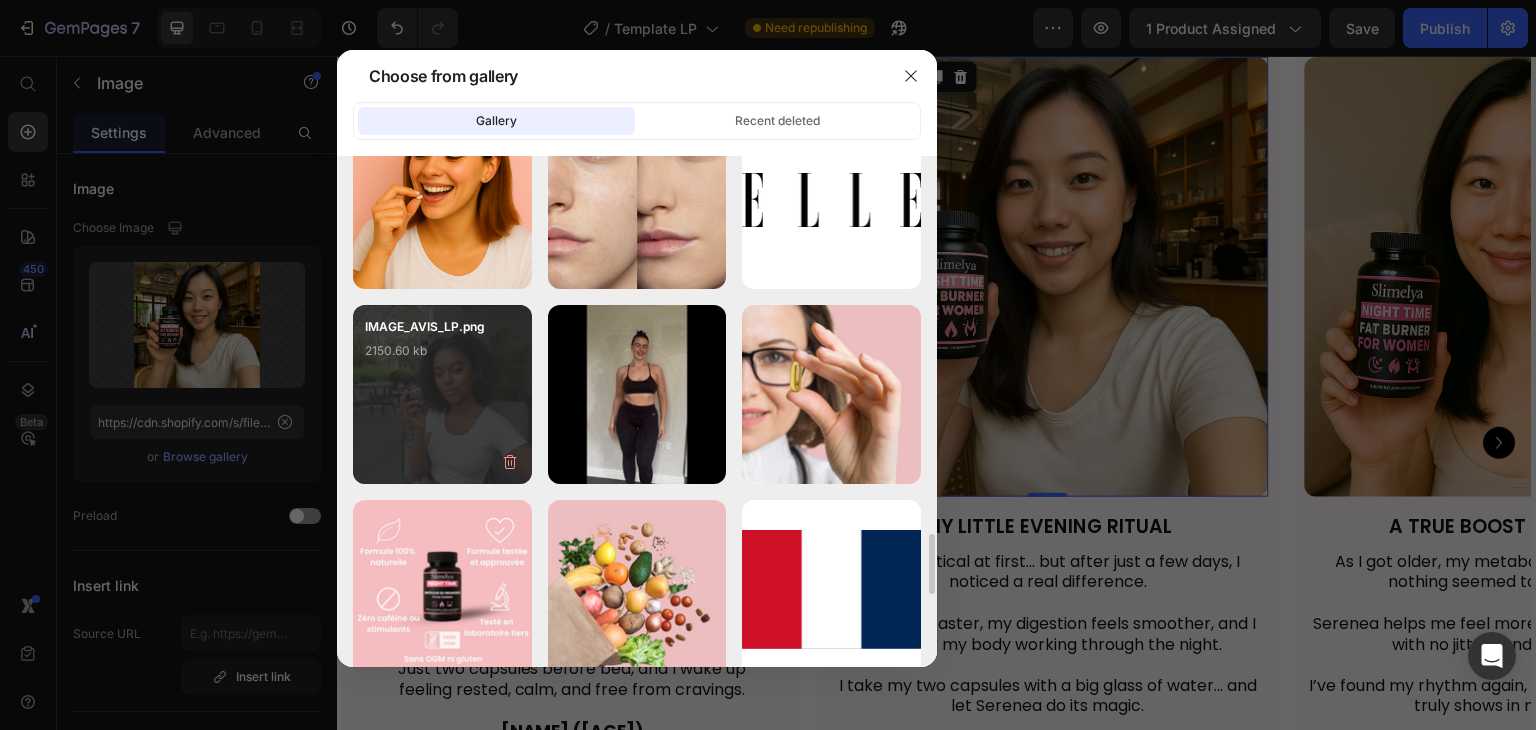 type on "https://cdn.shopify.com/s/files/1/0686/9762/0634/files/gempages_574067348726612761-4e7e3b80-f122-44b3-b4b0-949340561785.png" 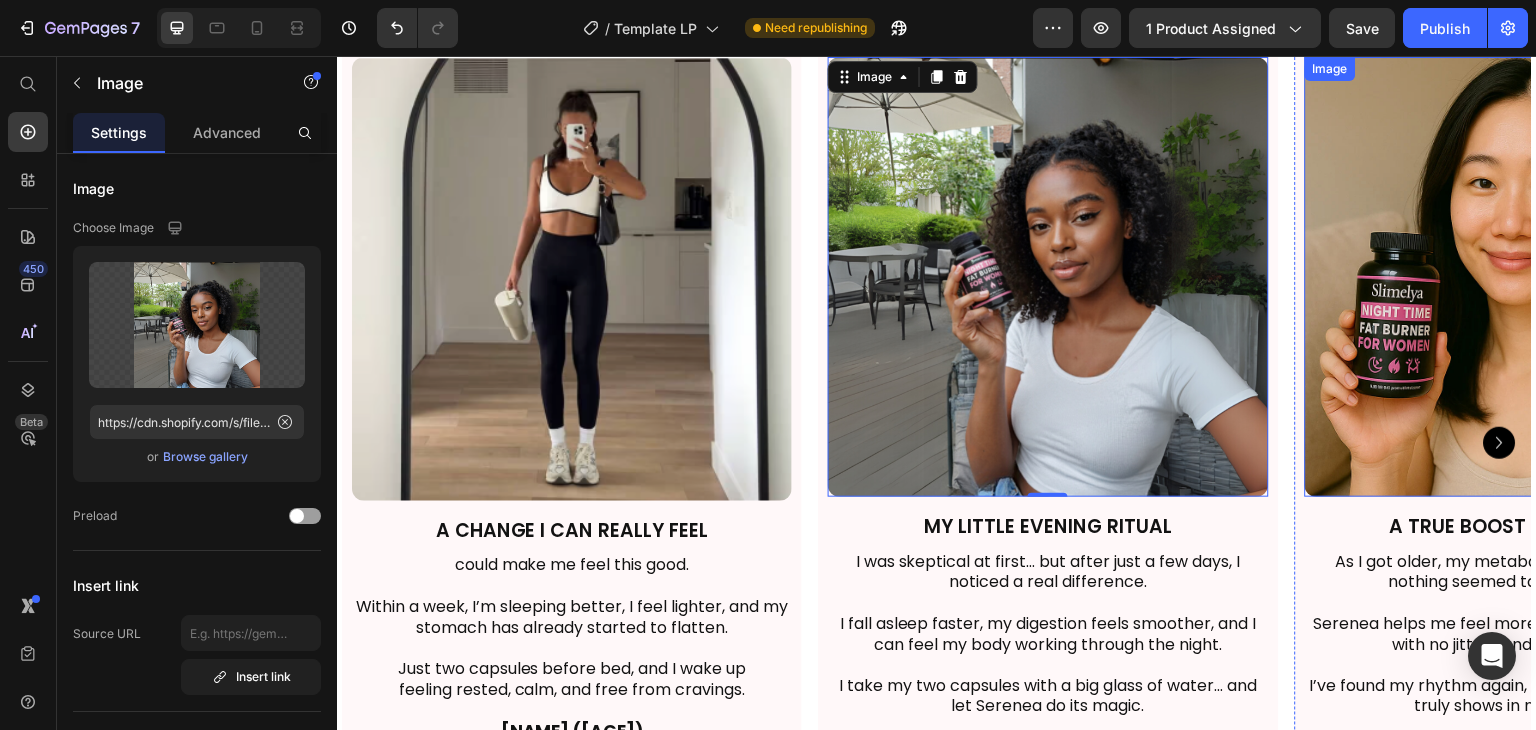 click at bounding box center (1525, 277) 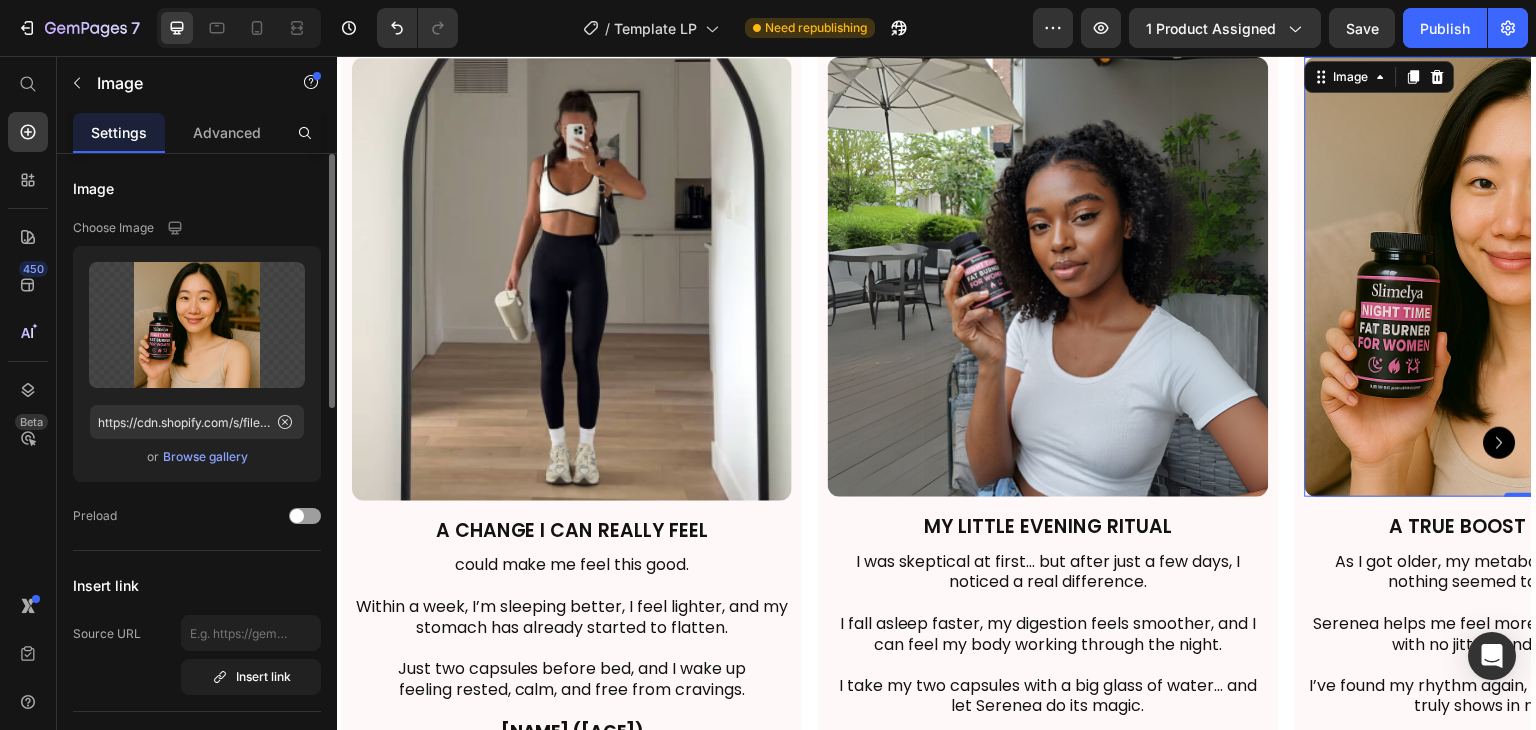 click on "Browse gallery" at bounding box center (205, 457) 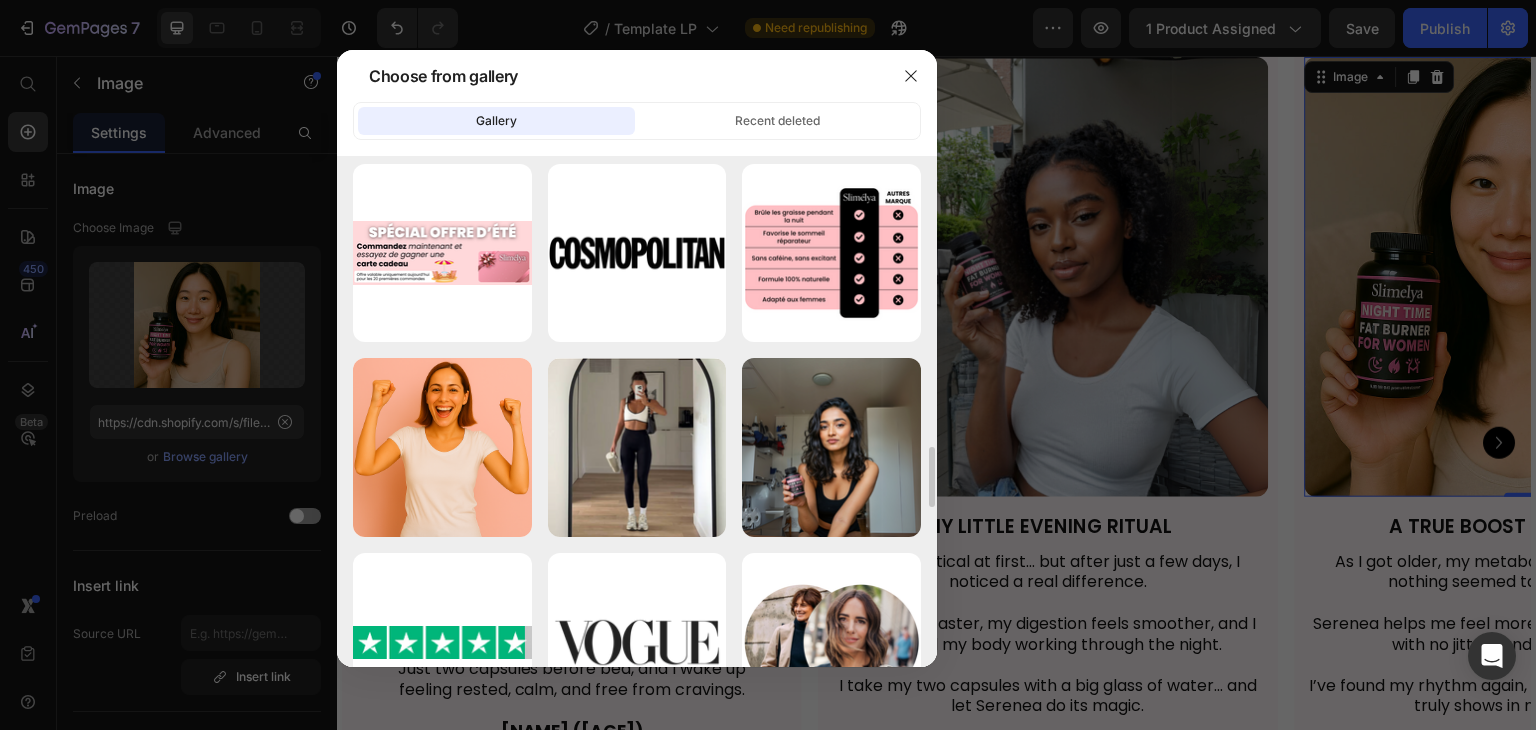 scroll, scrollTop: 2529, scrollLeft: 0, axis: vertical 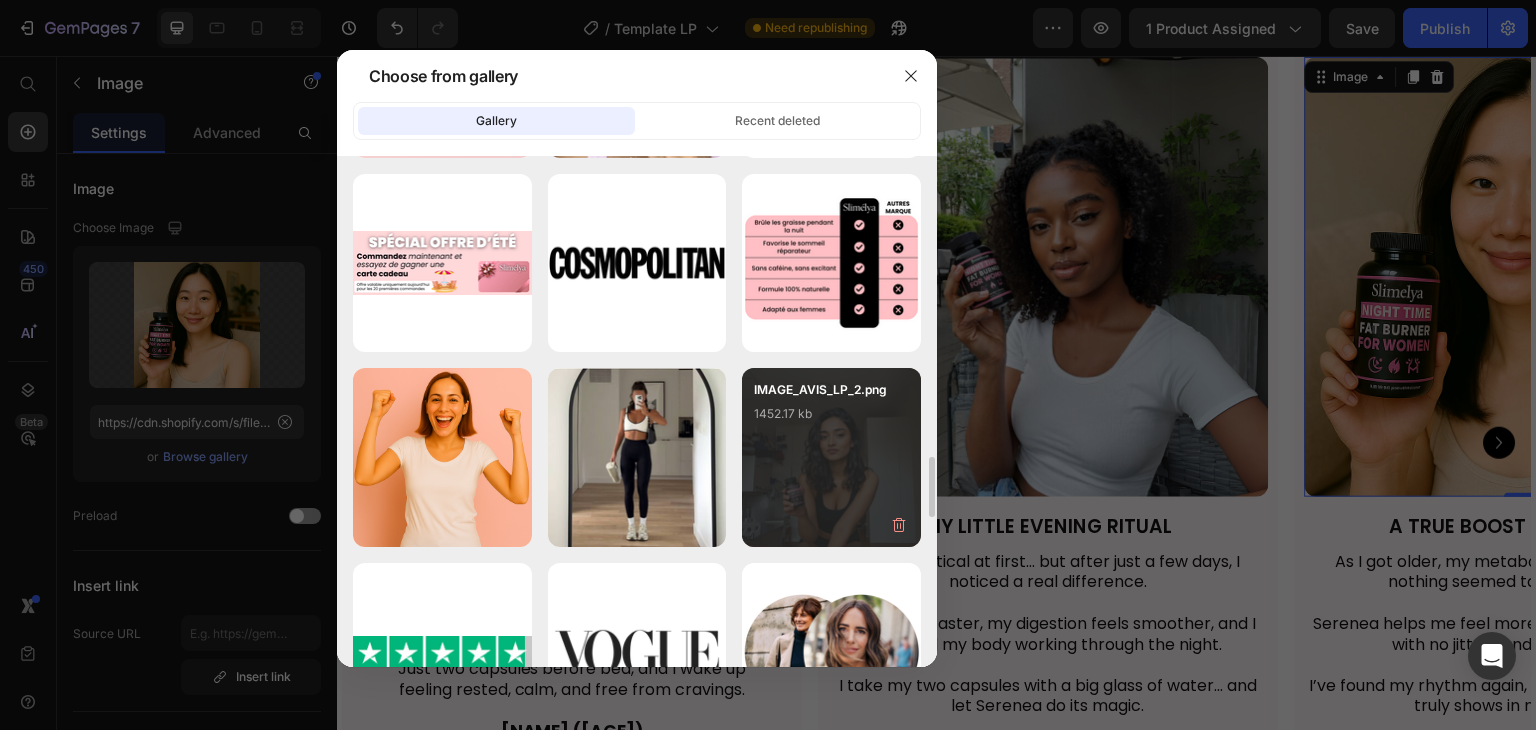 click on "IMAGE_AVIS_LP_2.png 1452.17 kb" at bounding box center (831, 420) 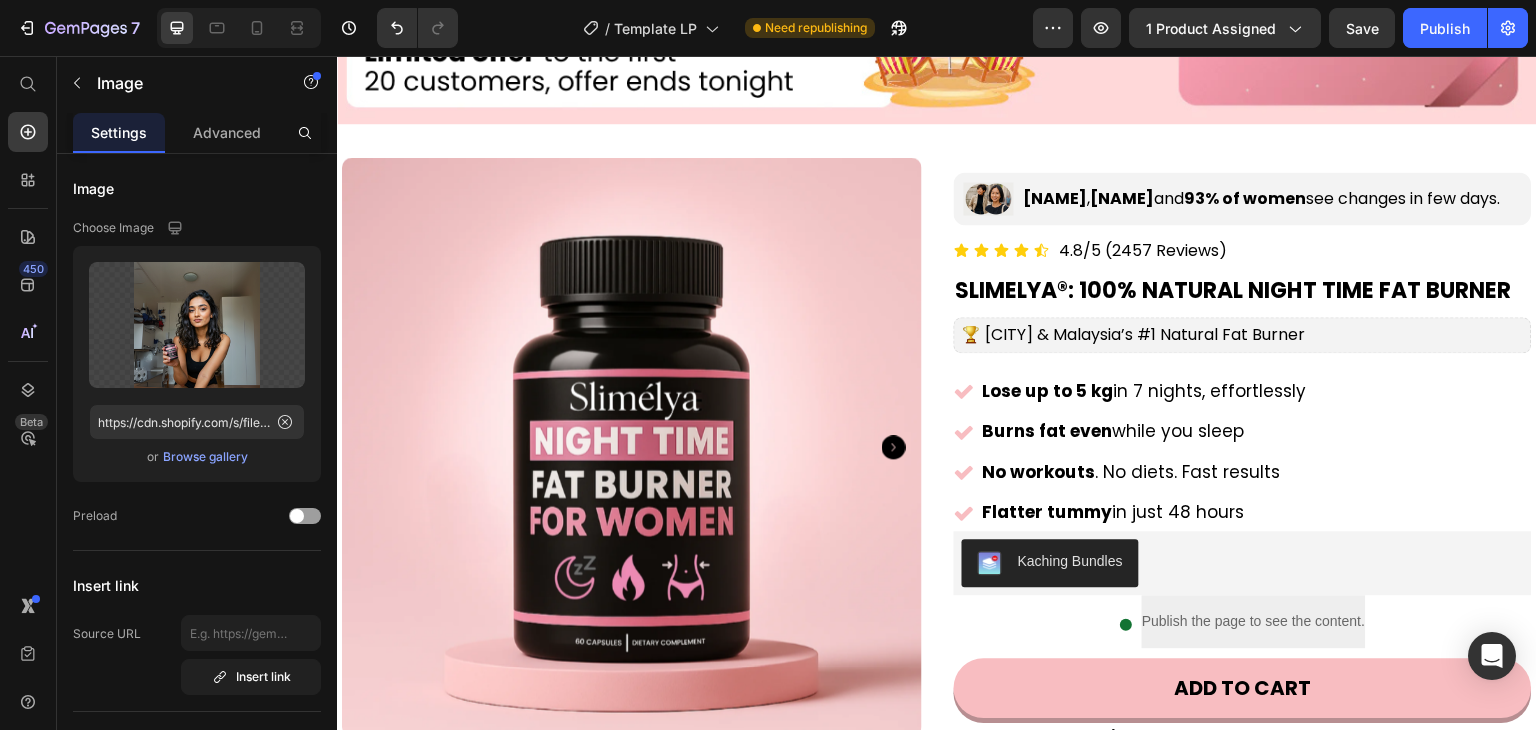 scroll, scrollTop: 398, scrollLeft: 0, axis: vertical 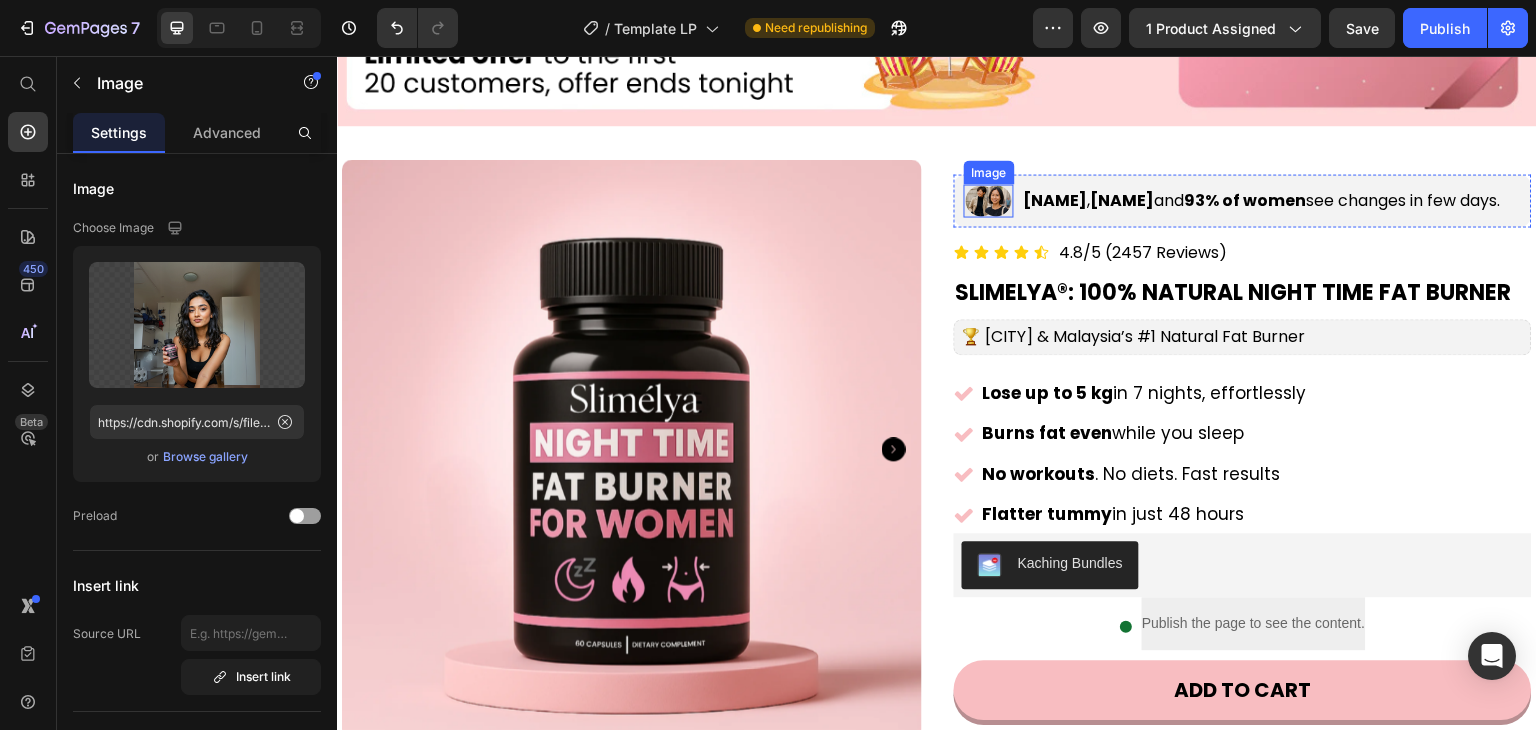 click at bounding box center (989, 200) 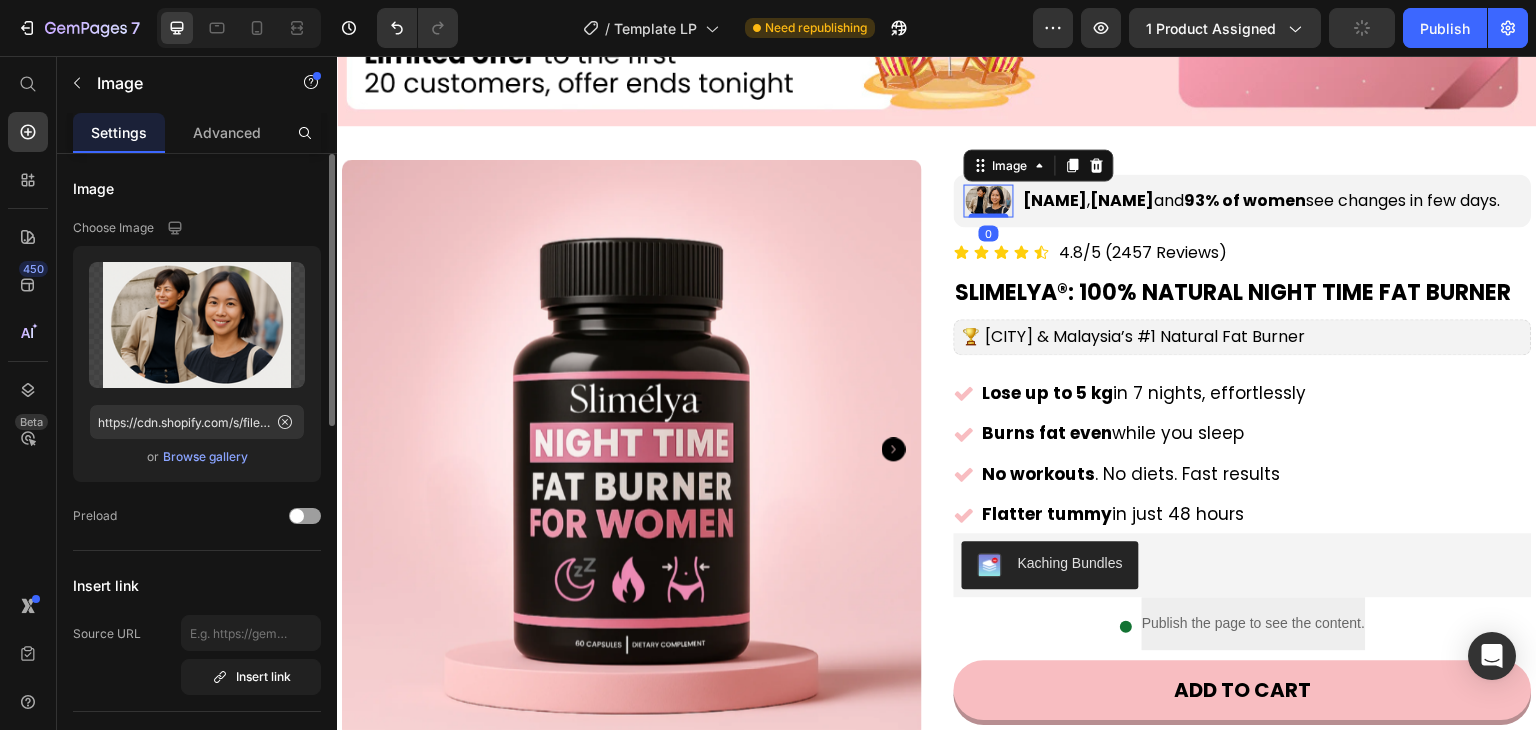 click on "Browse gallery" at bounding box center (205, 457) 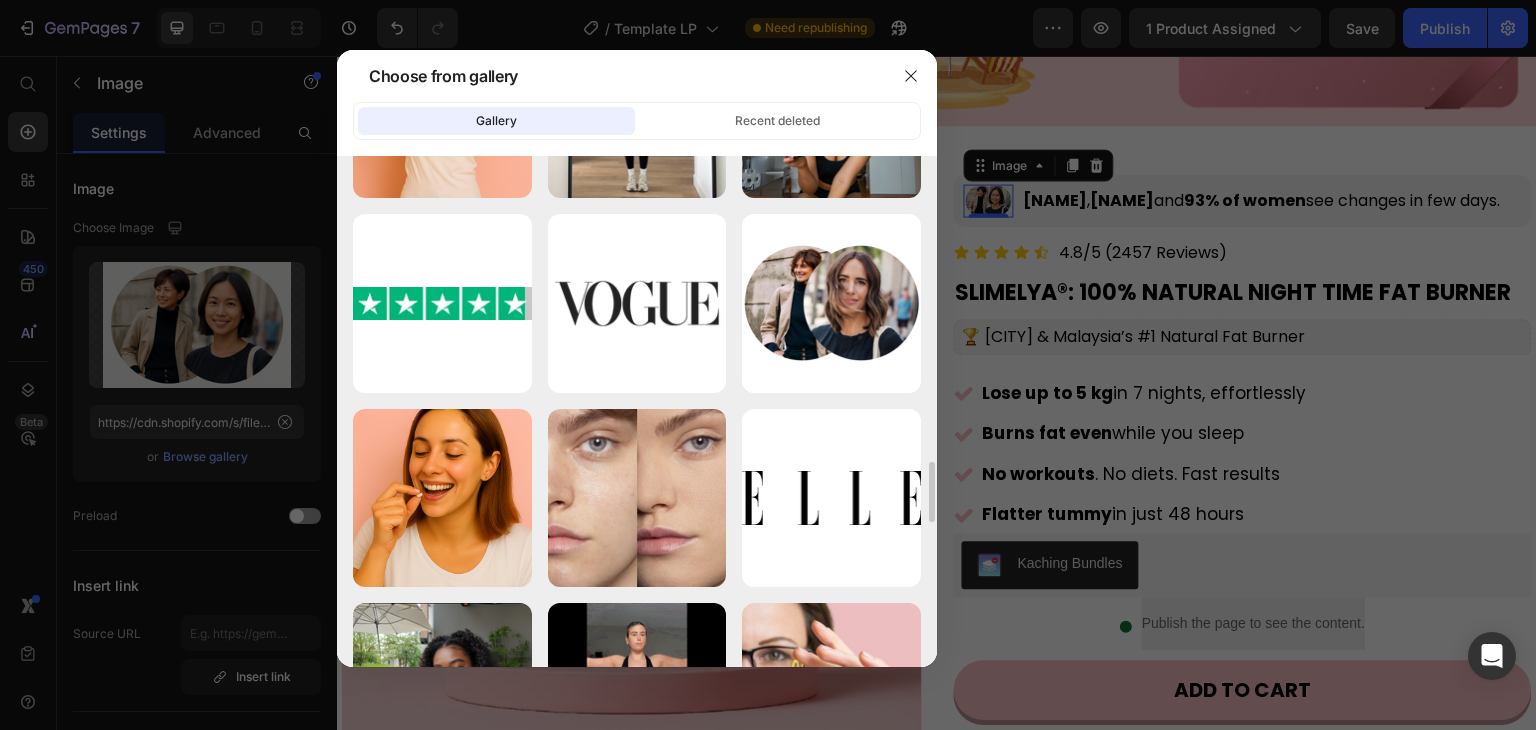 scroll, scrollTop: 2824, scrollLeft: 0, axis: vertical 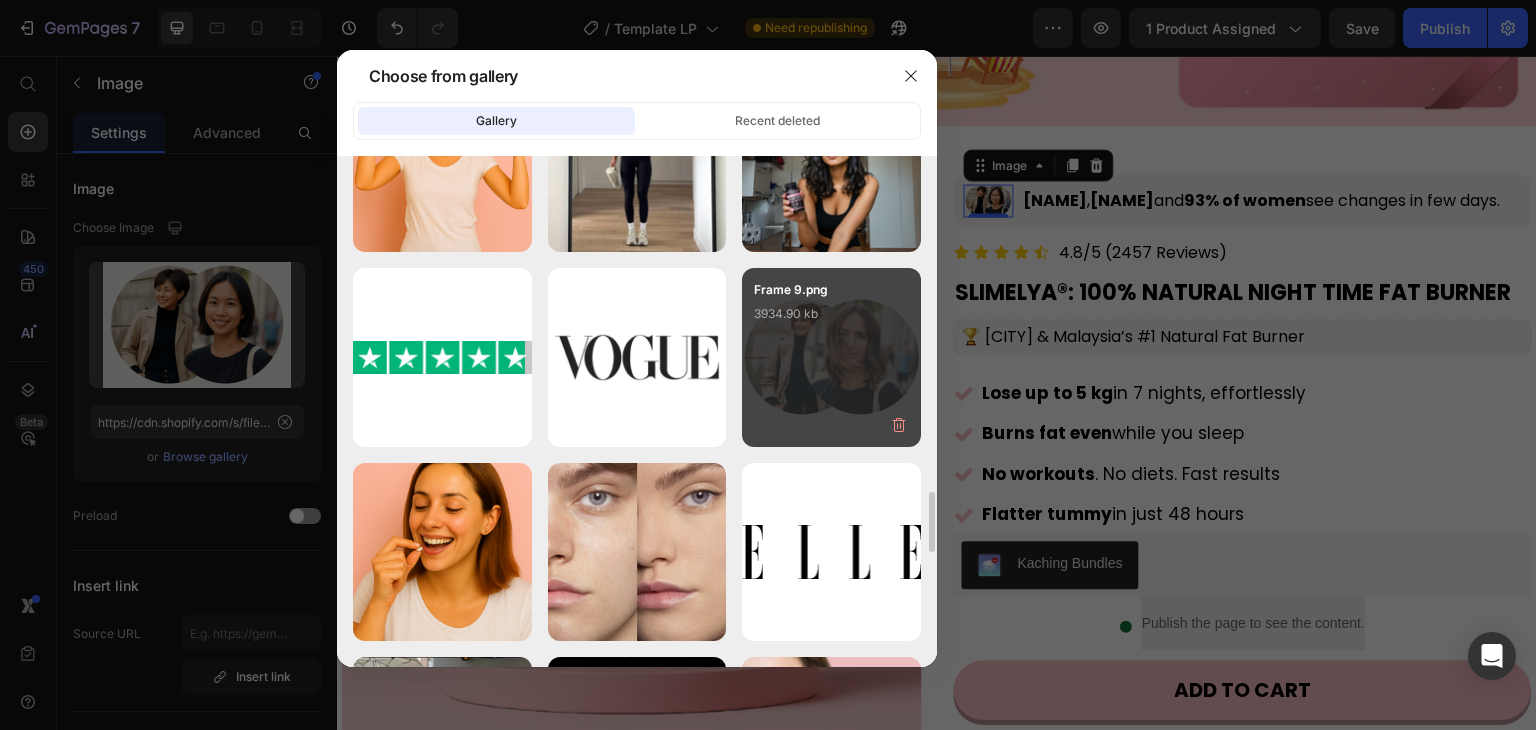 click on "Frame 9.png 3934.90 kb" at bounding box center (831, 320) 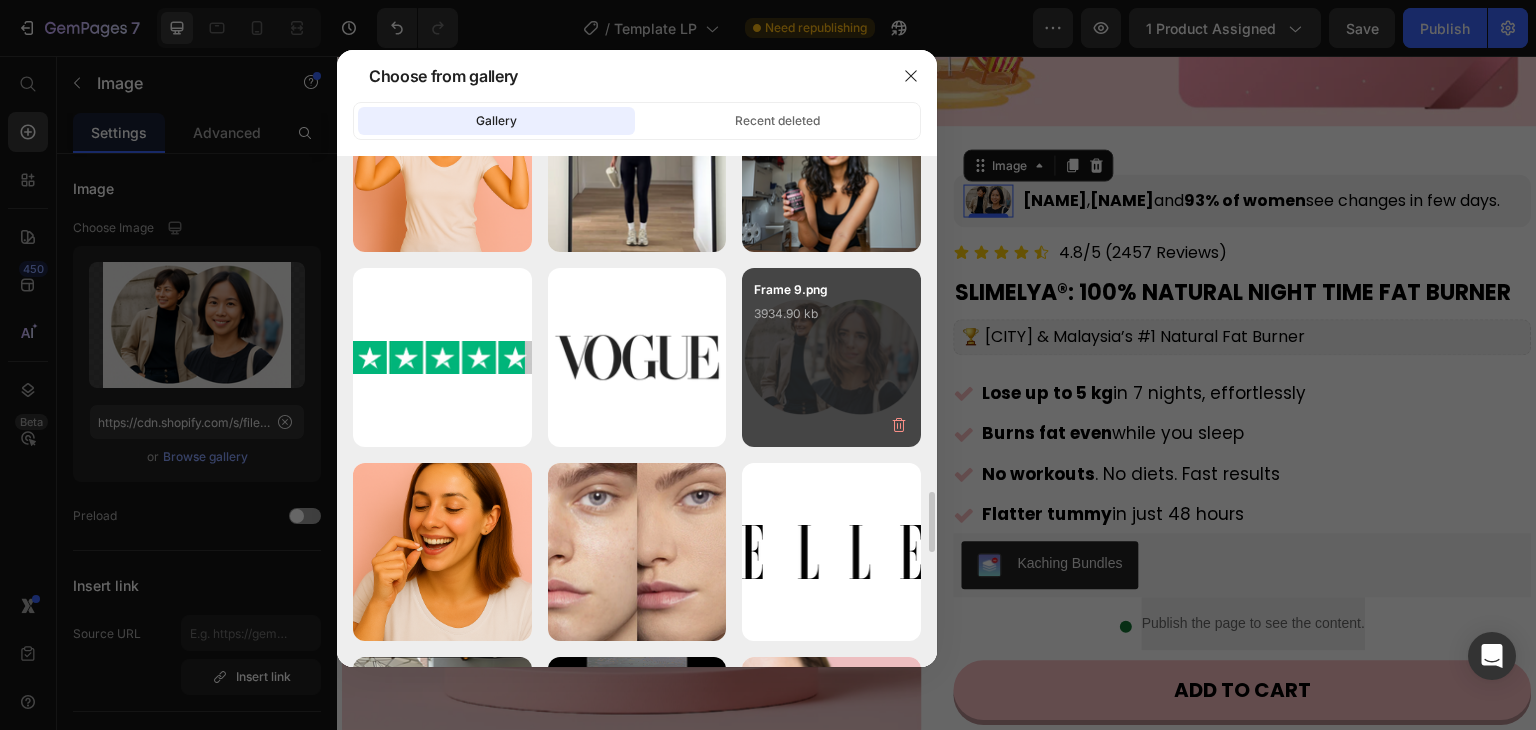 type on "https://cdn.shopify.com/s/files/1/0686/9762/0634/files/gempages_574067348726612761-373aa535-5e13-4a34-898f-dc55963300d1.png" 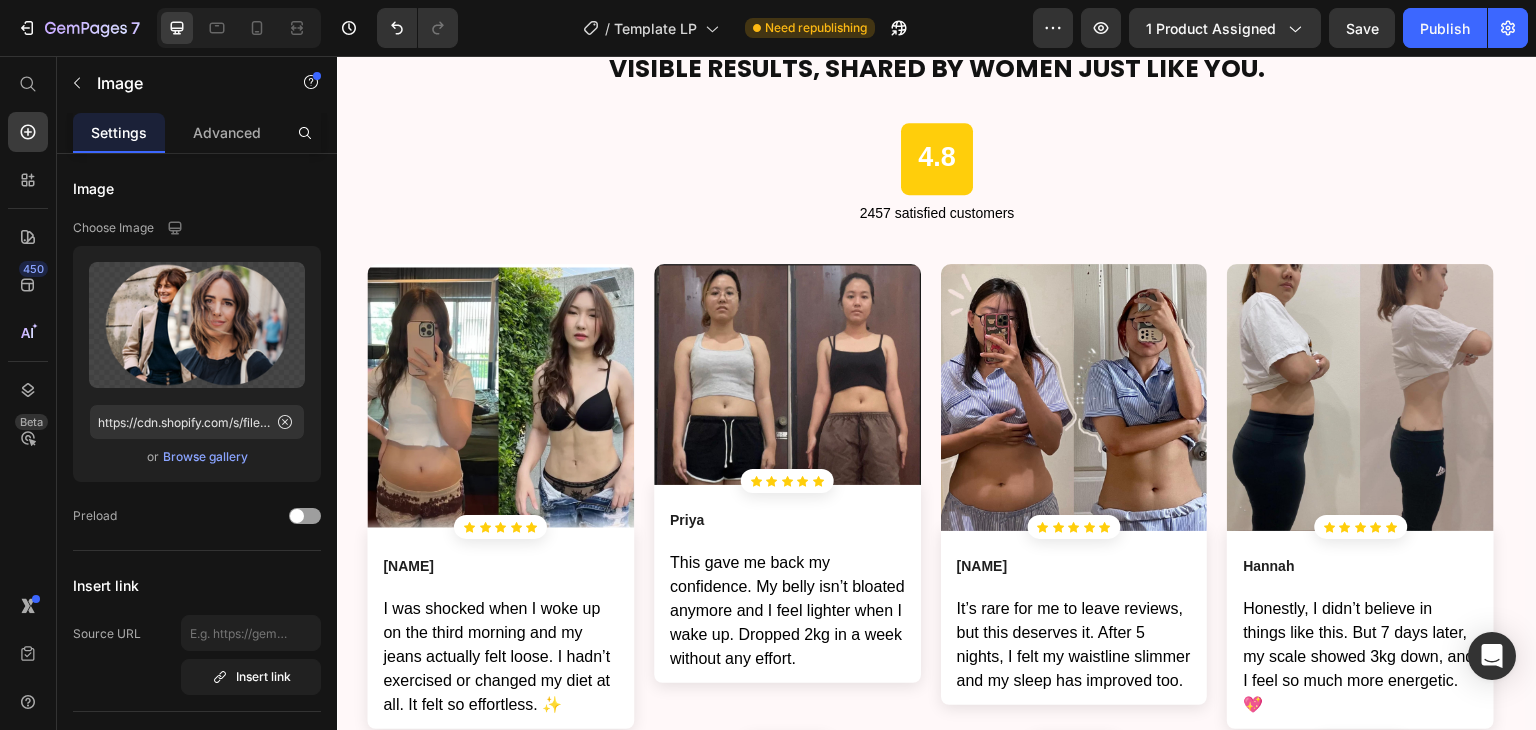scroll, scrollTop: 6255, scrollLeft: 0, axis: vertical 